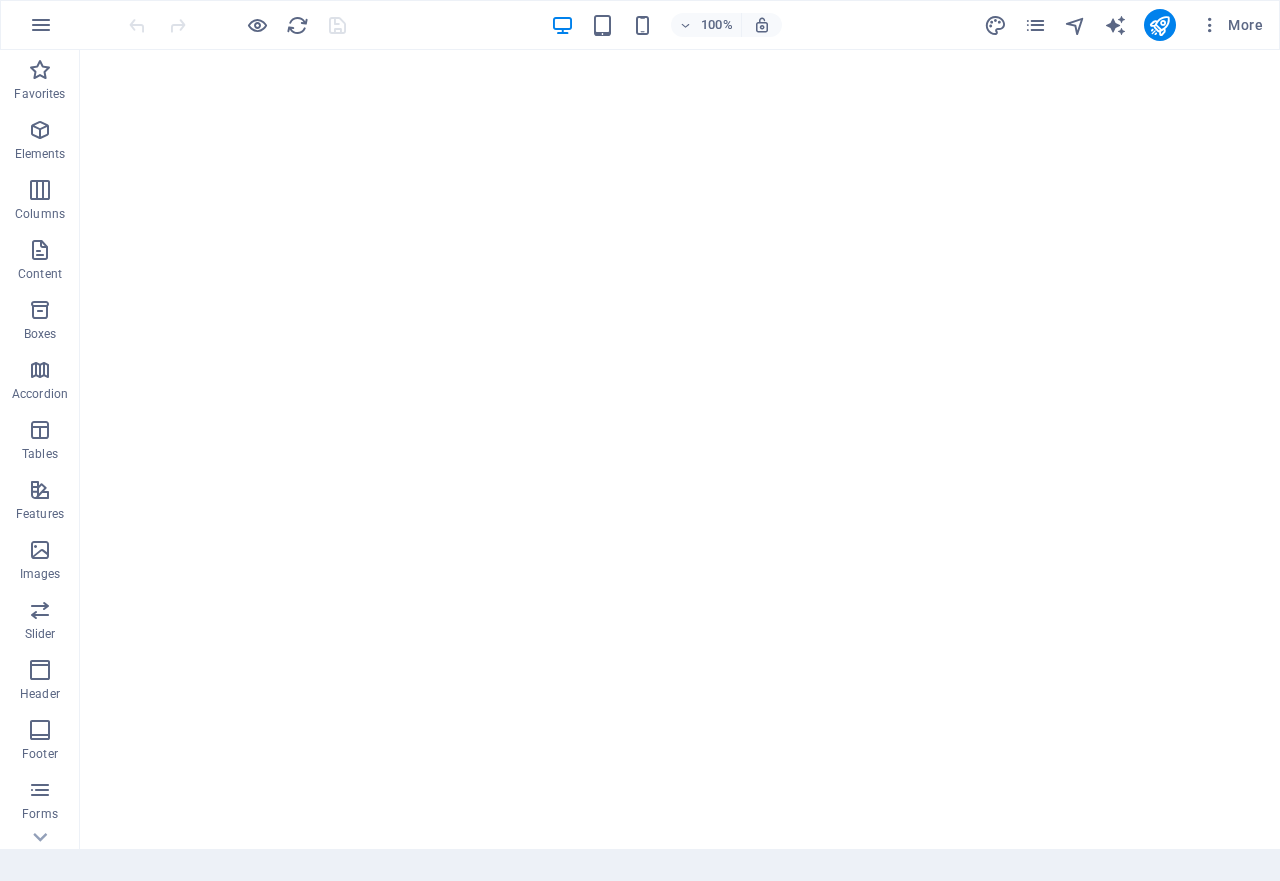scroll, scrollTop: 0, scrollLeft: 0, axis: both 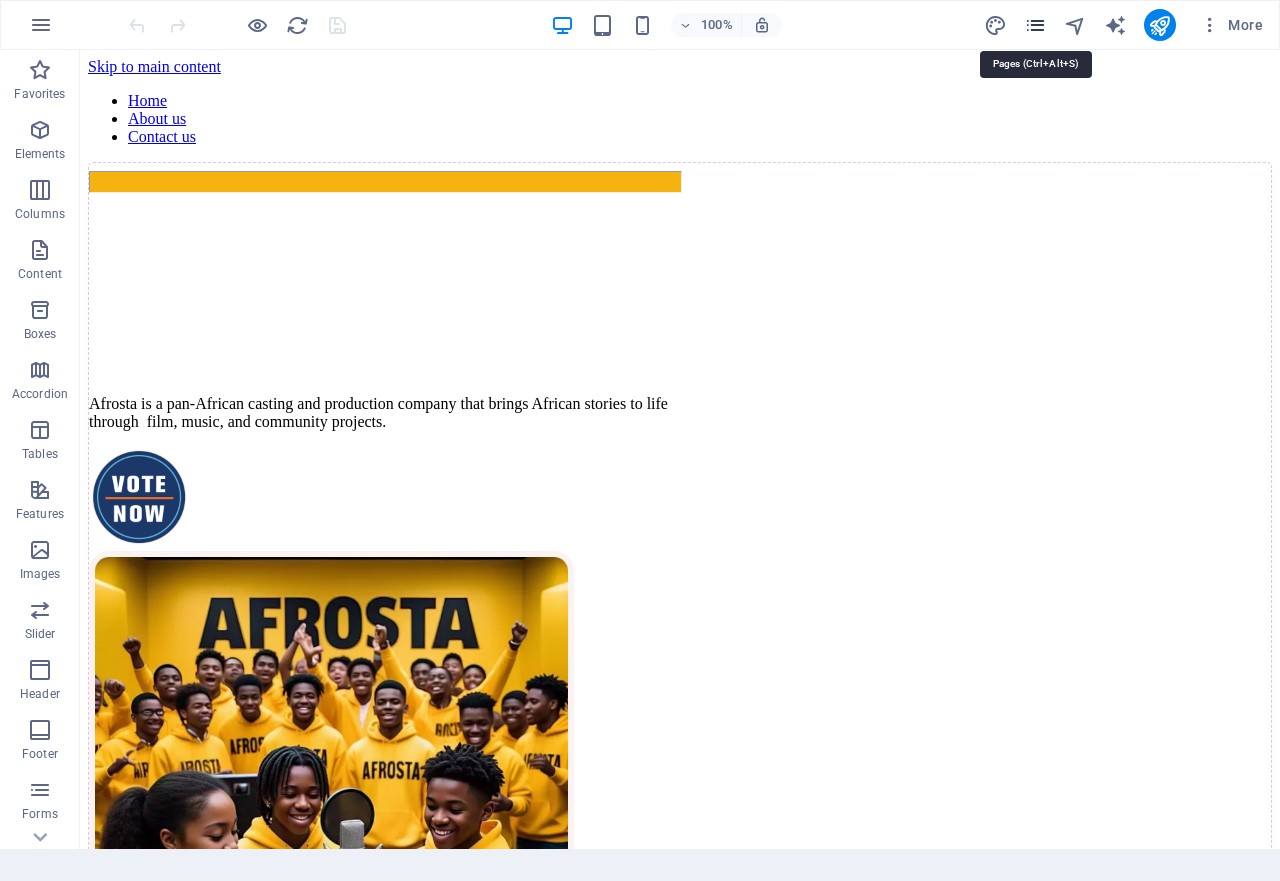 click at bounding box center (1035, 25) 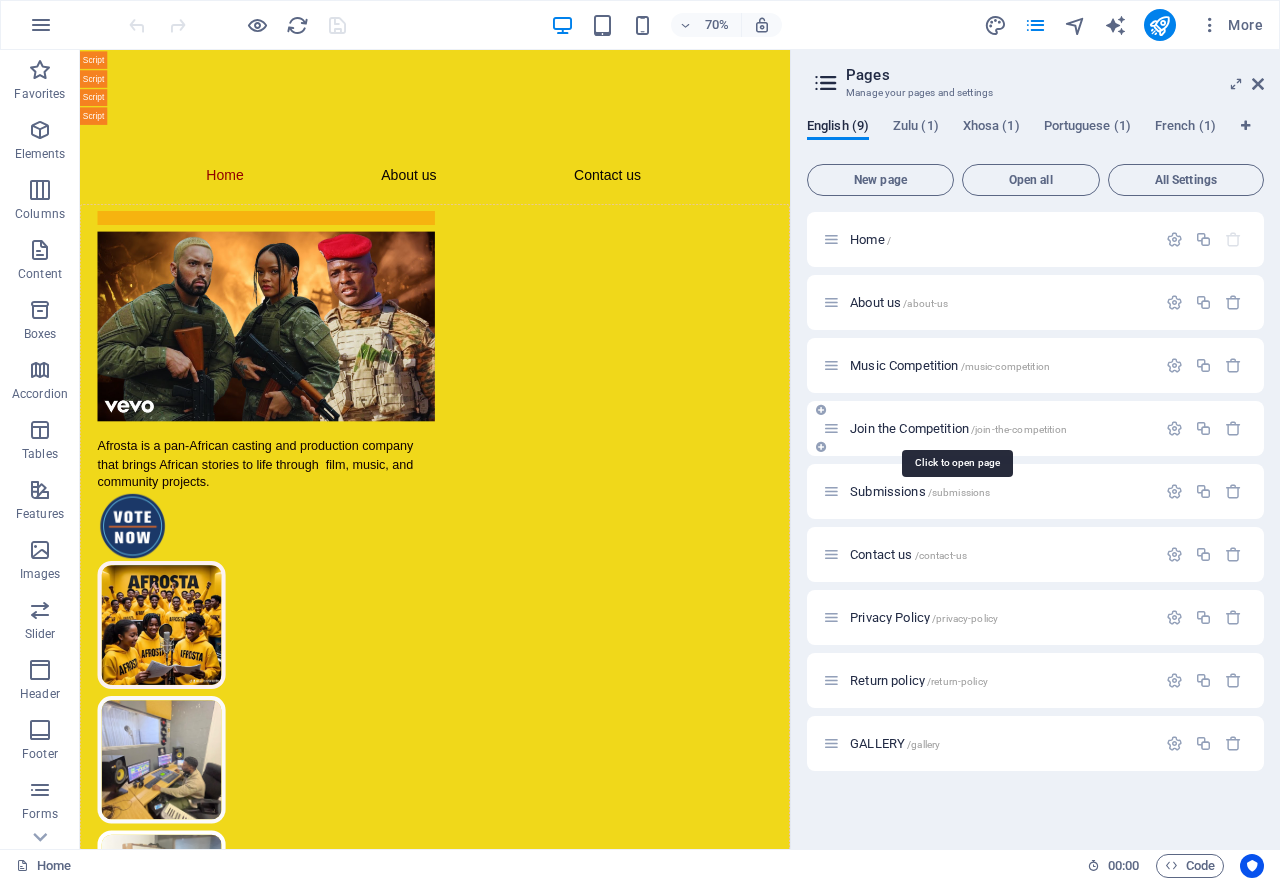 click on "Join the Competition /join-the-competition" at bounding box center [958, 428] 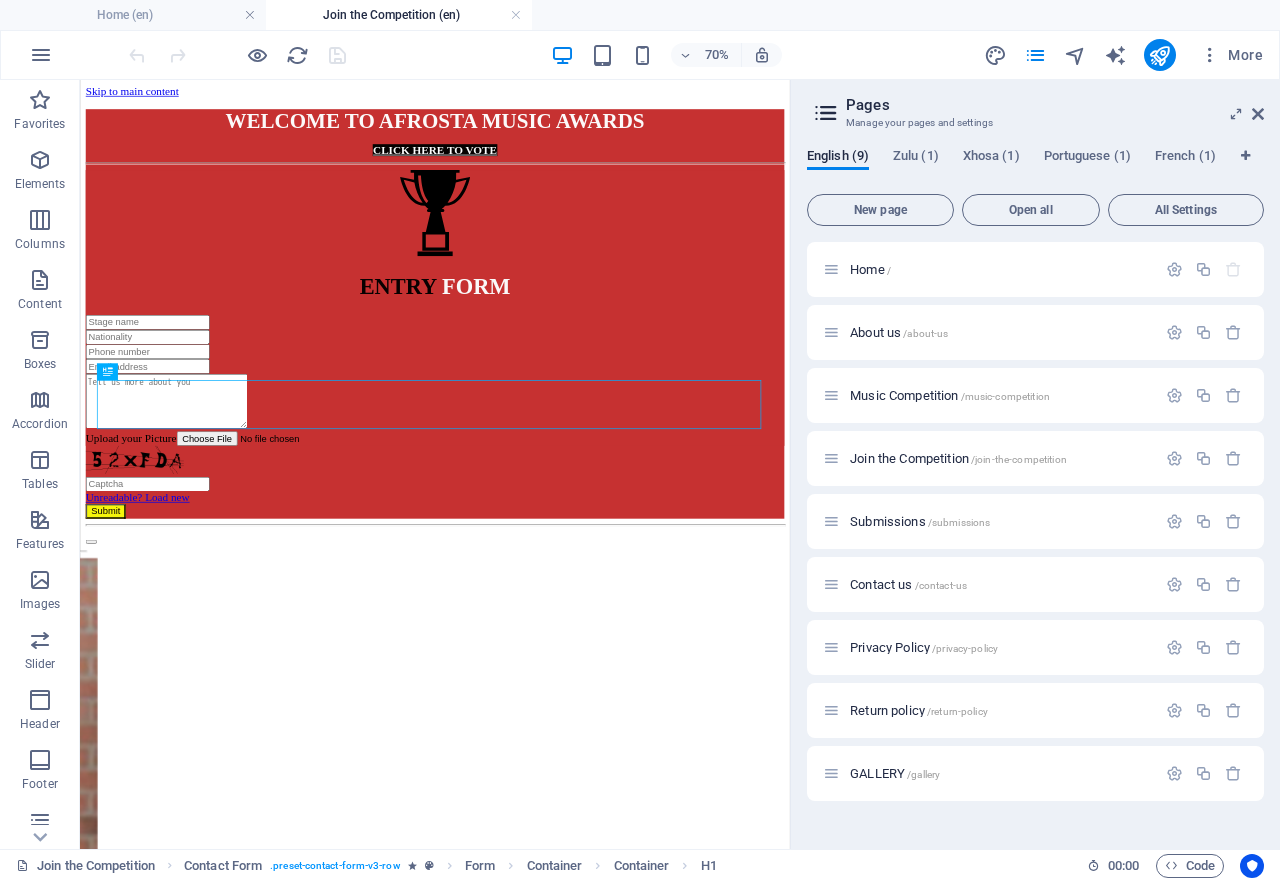 scroll, scrollTop: 0, scrollLeft: 0, axis: both 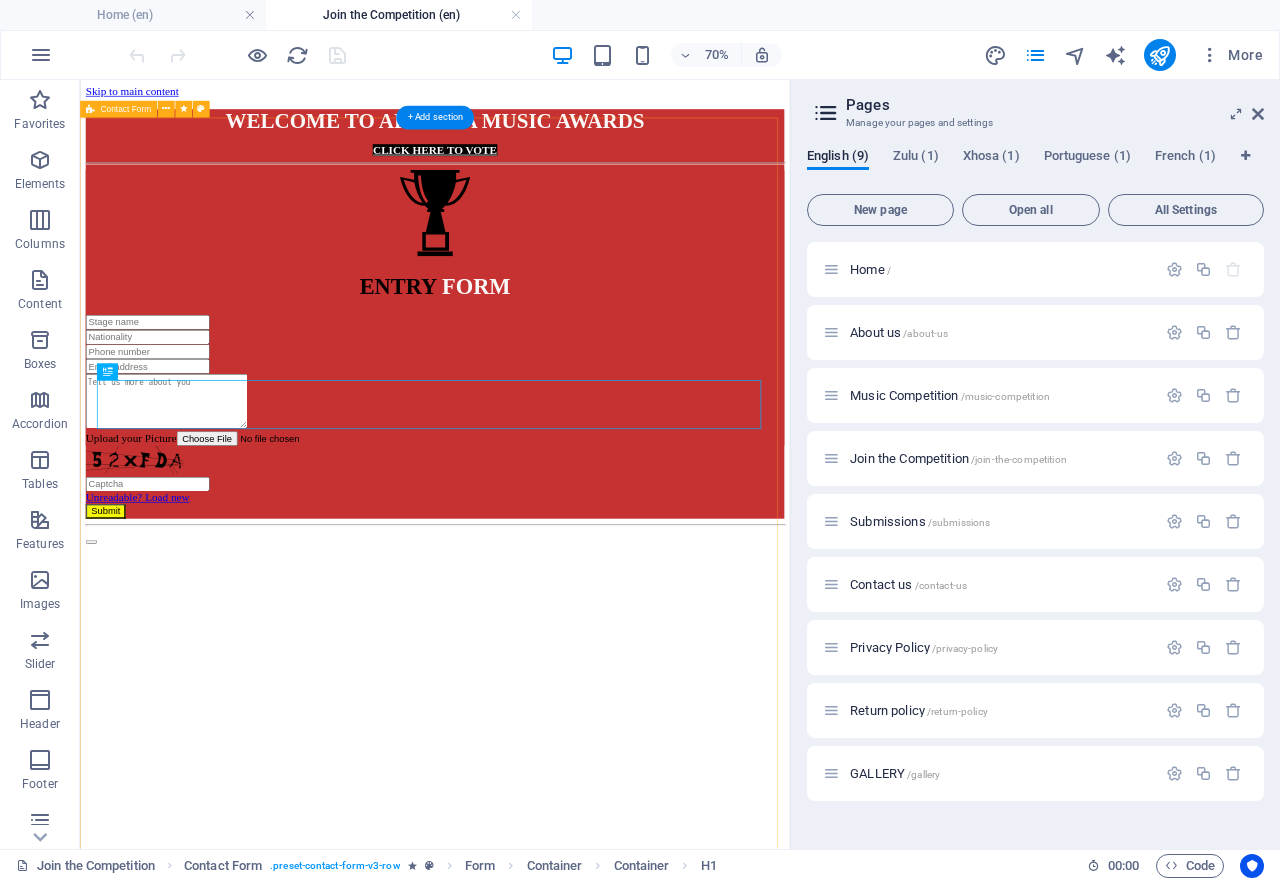 click on "WELCOME TO AFROSTA MUSIC AWARDS CLICK HERE TO VOTE ENTRY   FORM Upload your Picture Unreadable? Load new Submit" at bounding box center (587, 414) 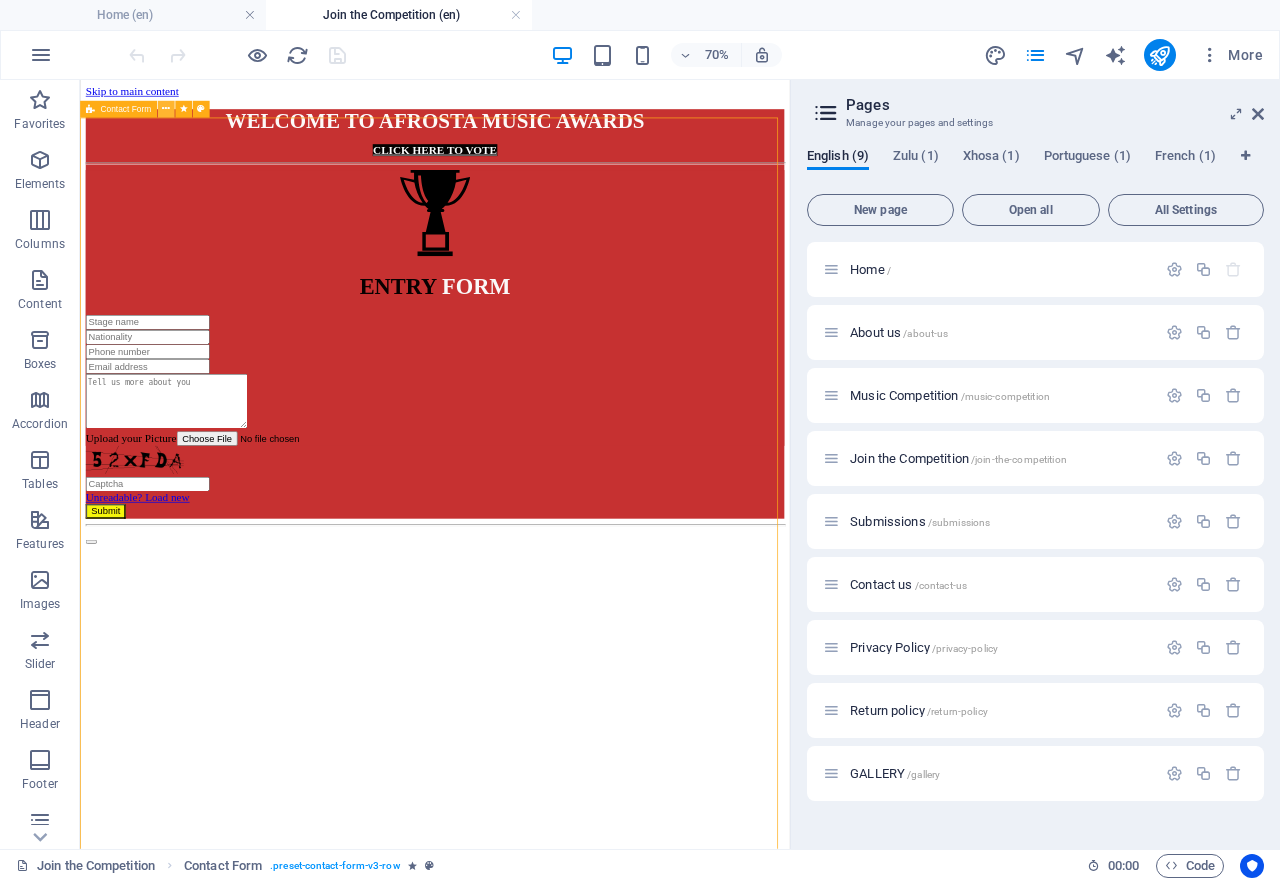 click at bounding box center (165, 109) 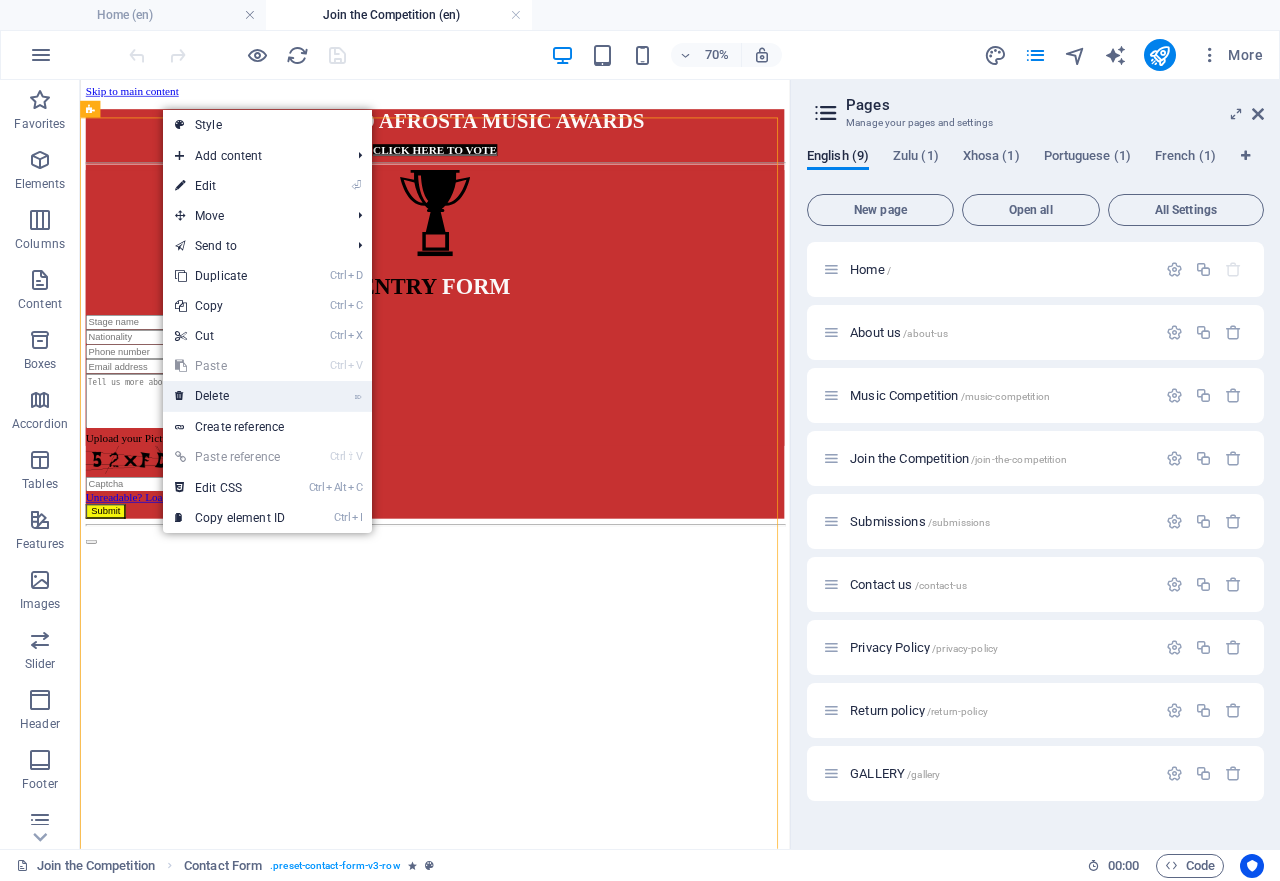 click on "⌦  Delete" at bounding box center (230, 396) 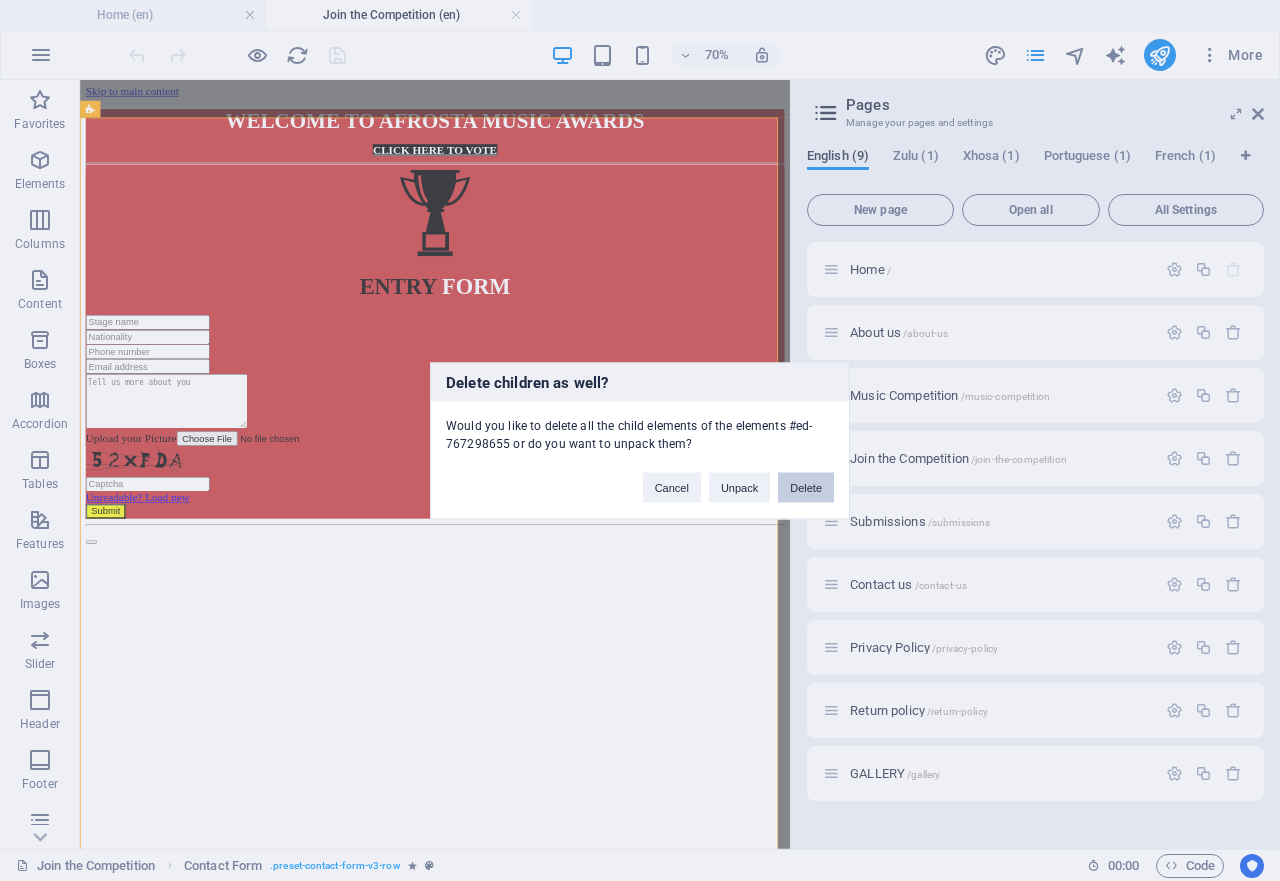 click on "Delete" at bounding box center (806, 487) 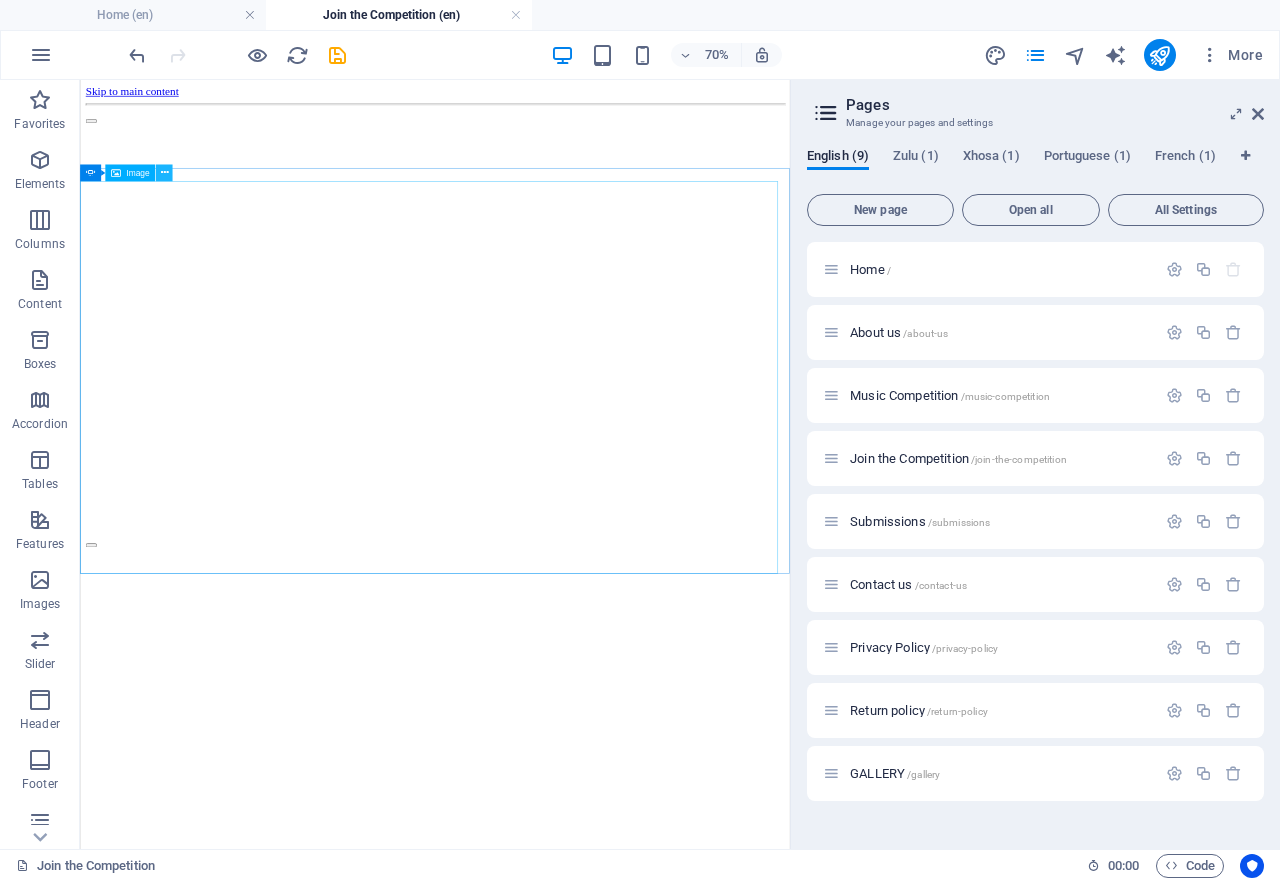 click at bounding box center [164, 173] 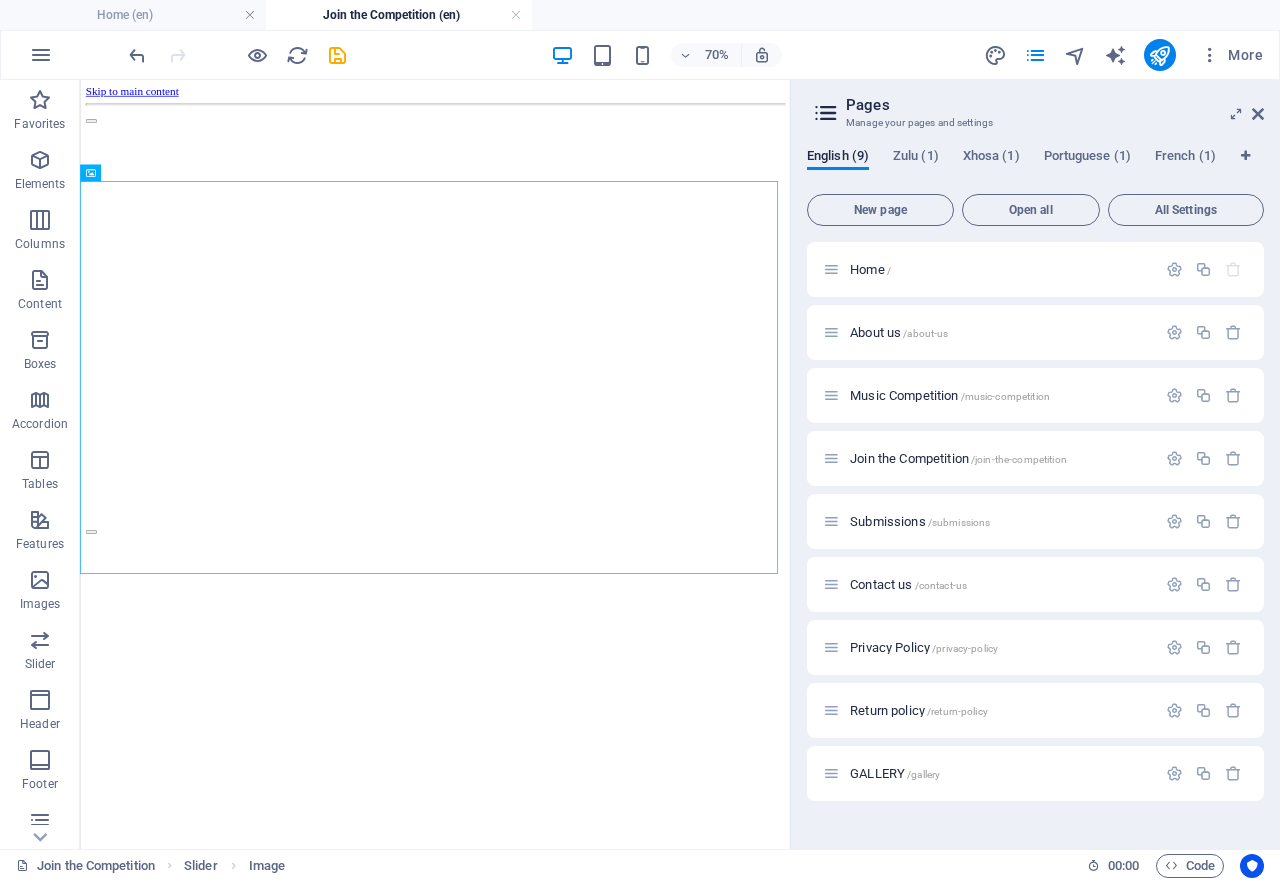 click on "Skip to main content" at bounding box center (587, 409) 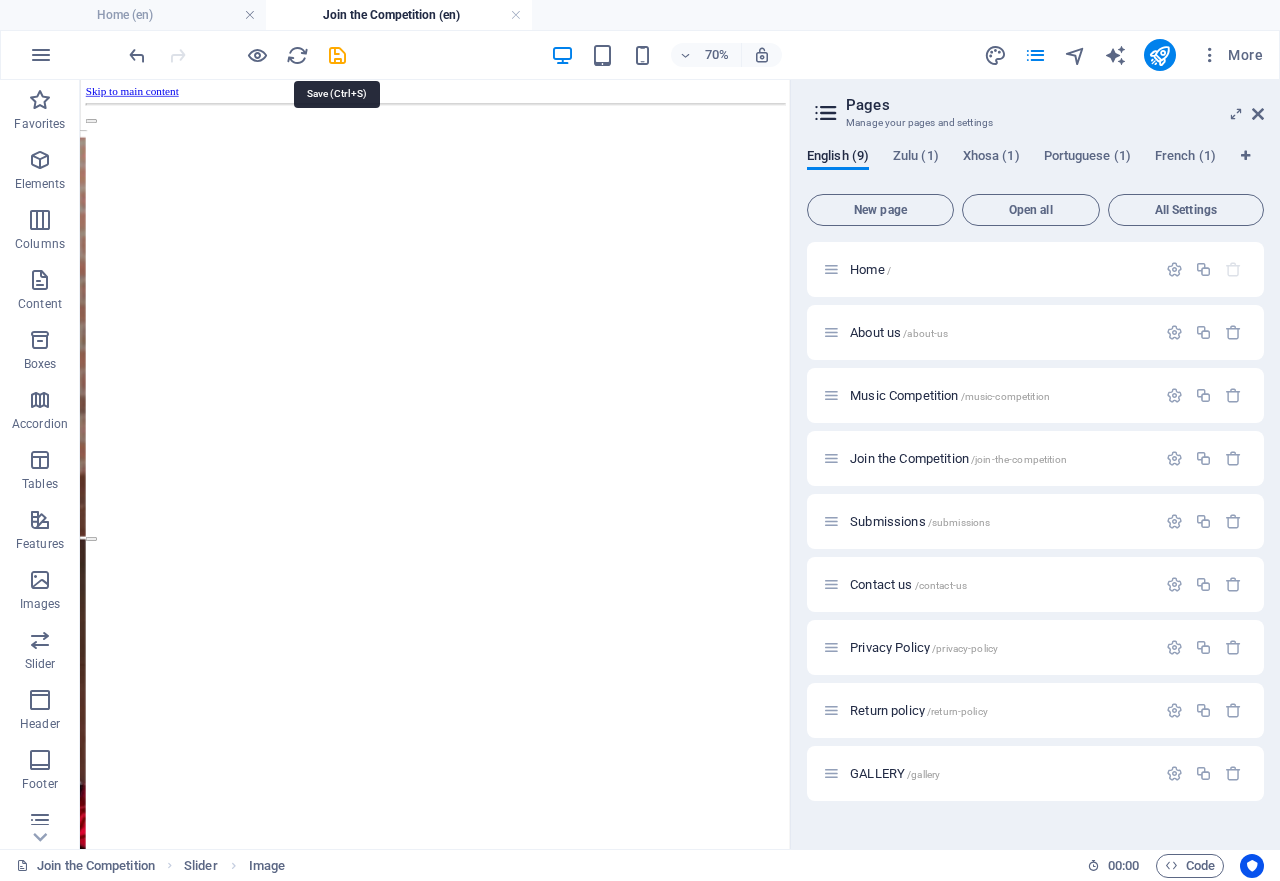 click at bounding box center [337, 55] 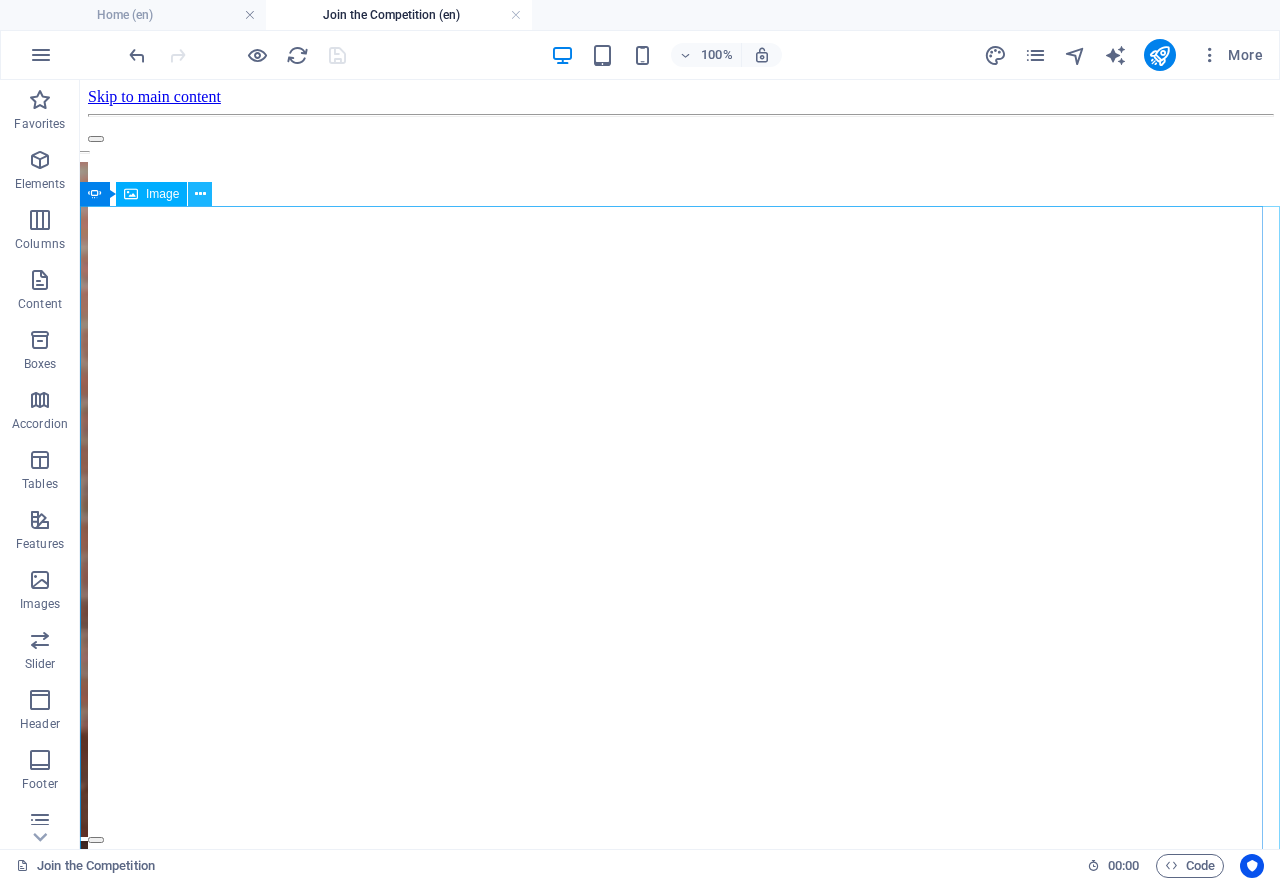 click at bounding box center (200, 194) 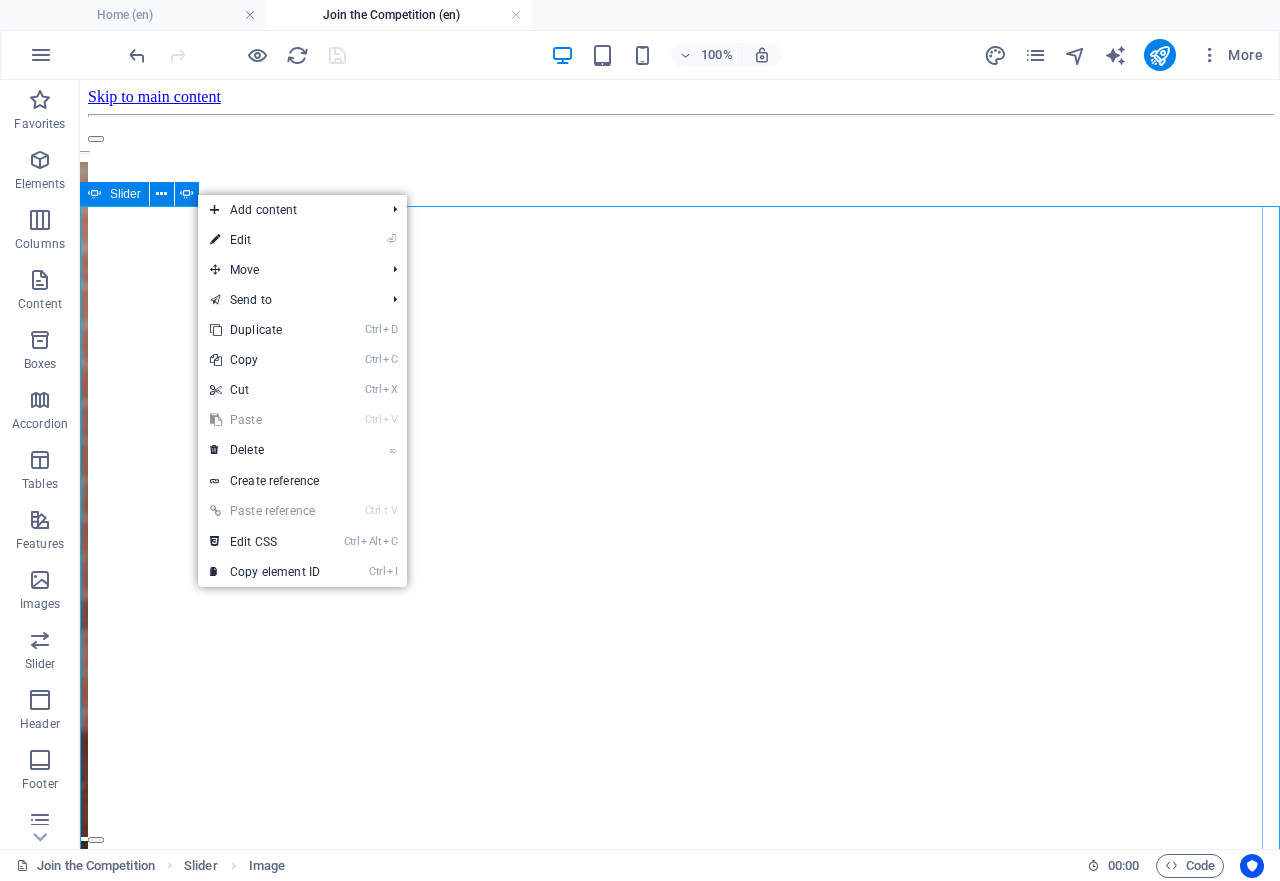 click at bounding box center [95, 194] 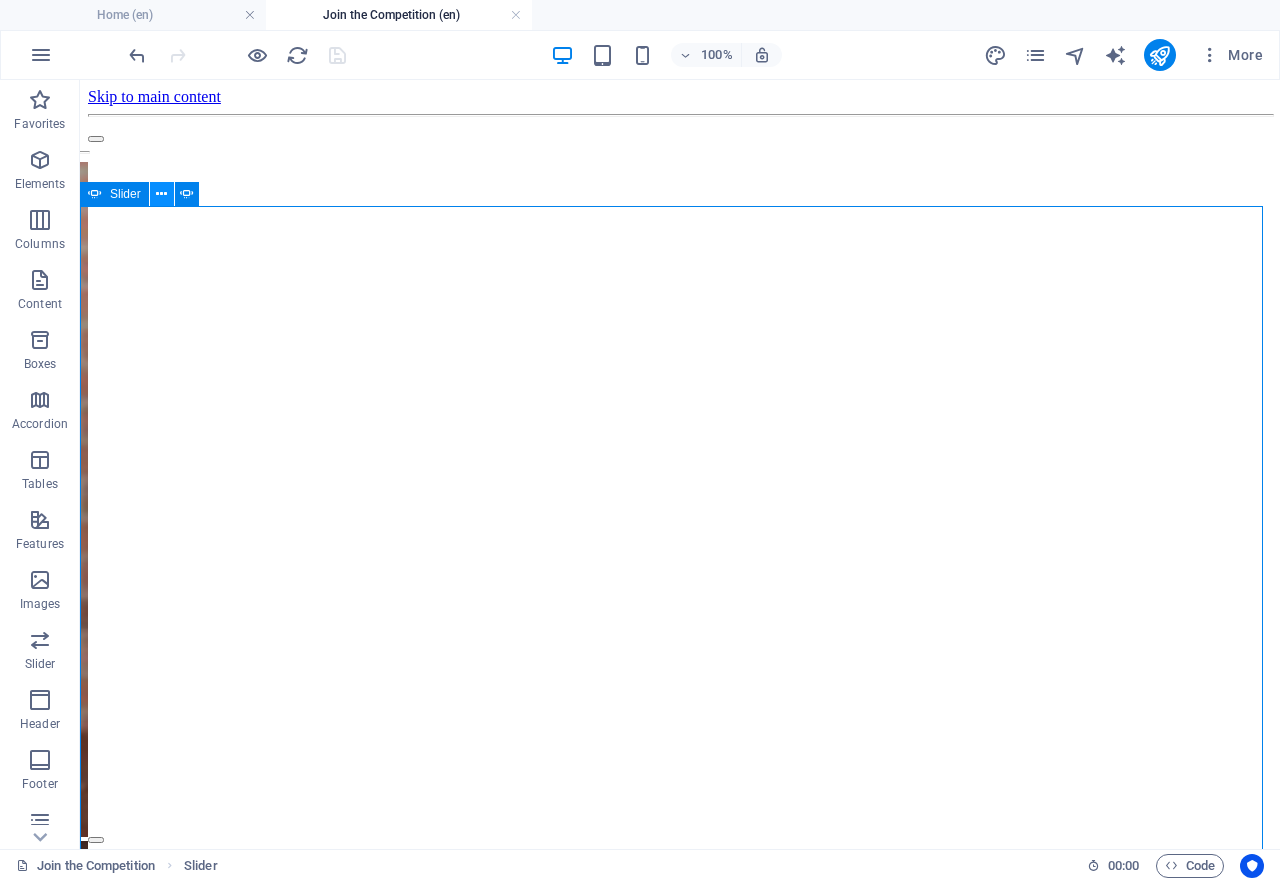 click at bounding box center [162, 194] 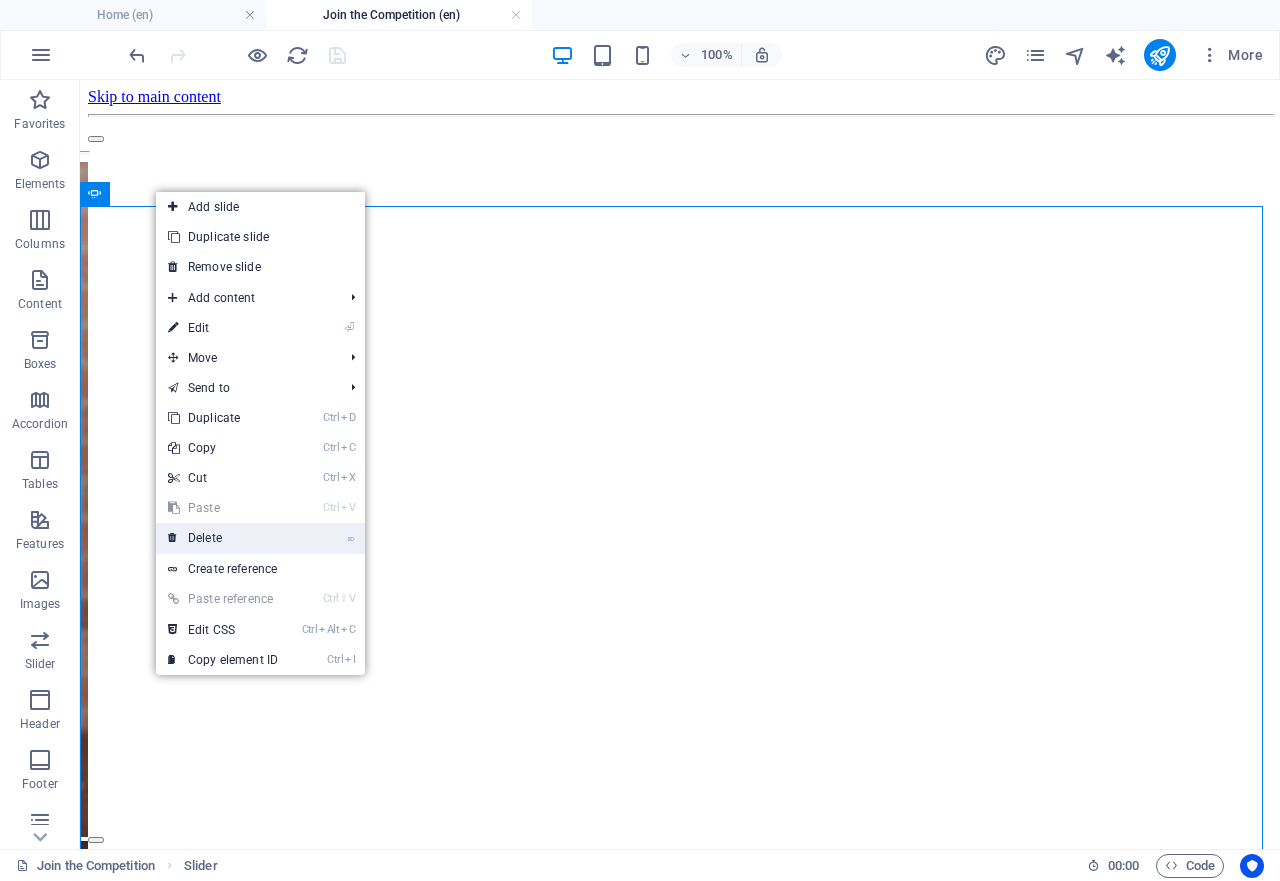 click on "⌦  Delete" at bounding box center [223, 538] 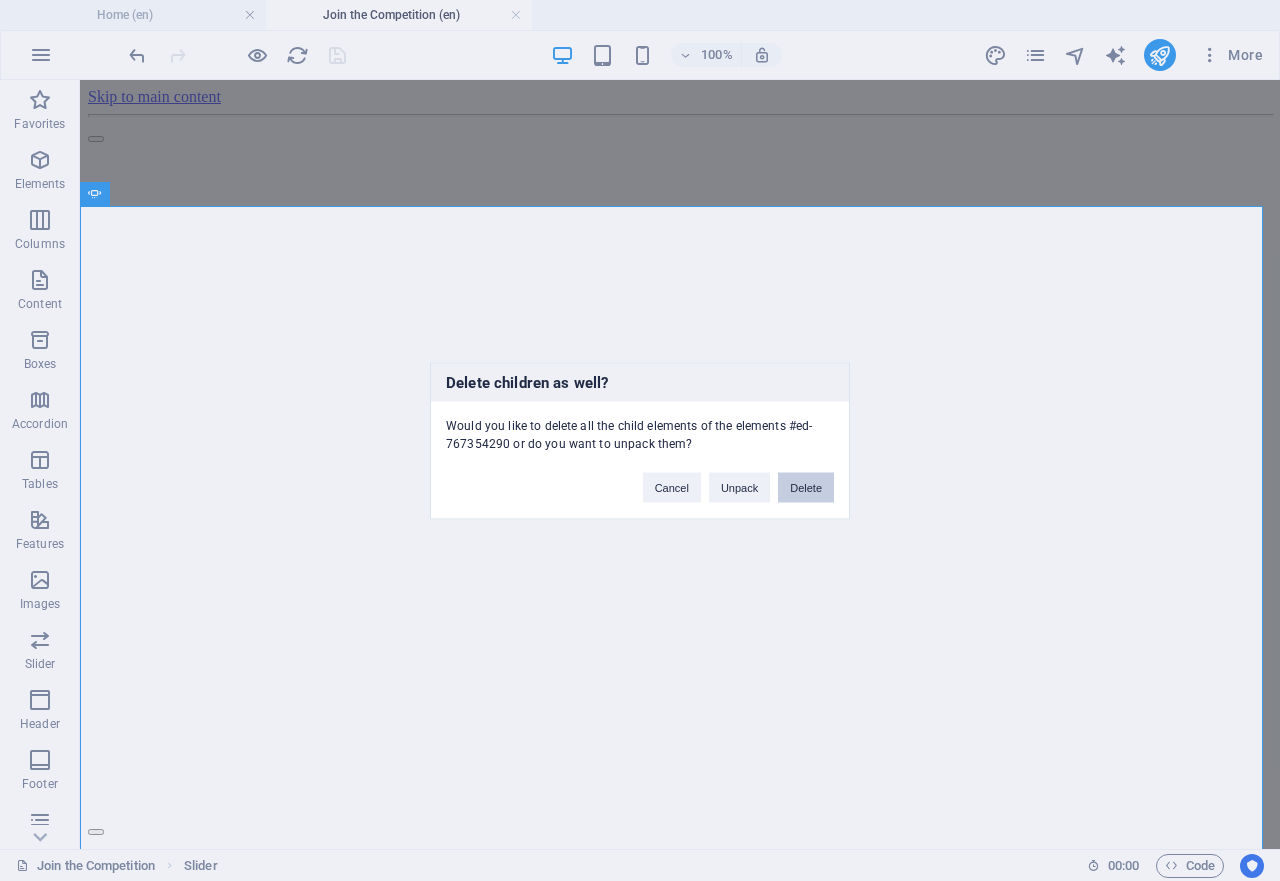 click on "Delete" at bounding box center [806, 487] 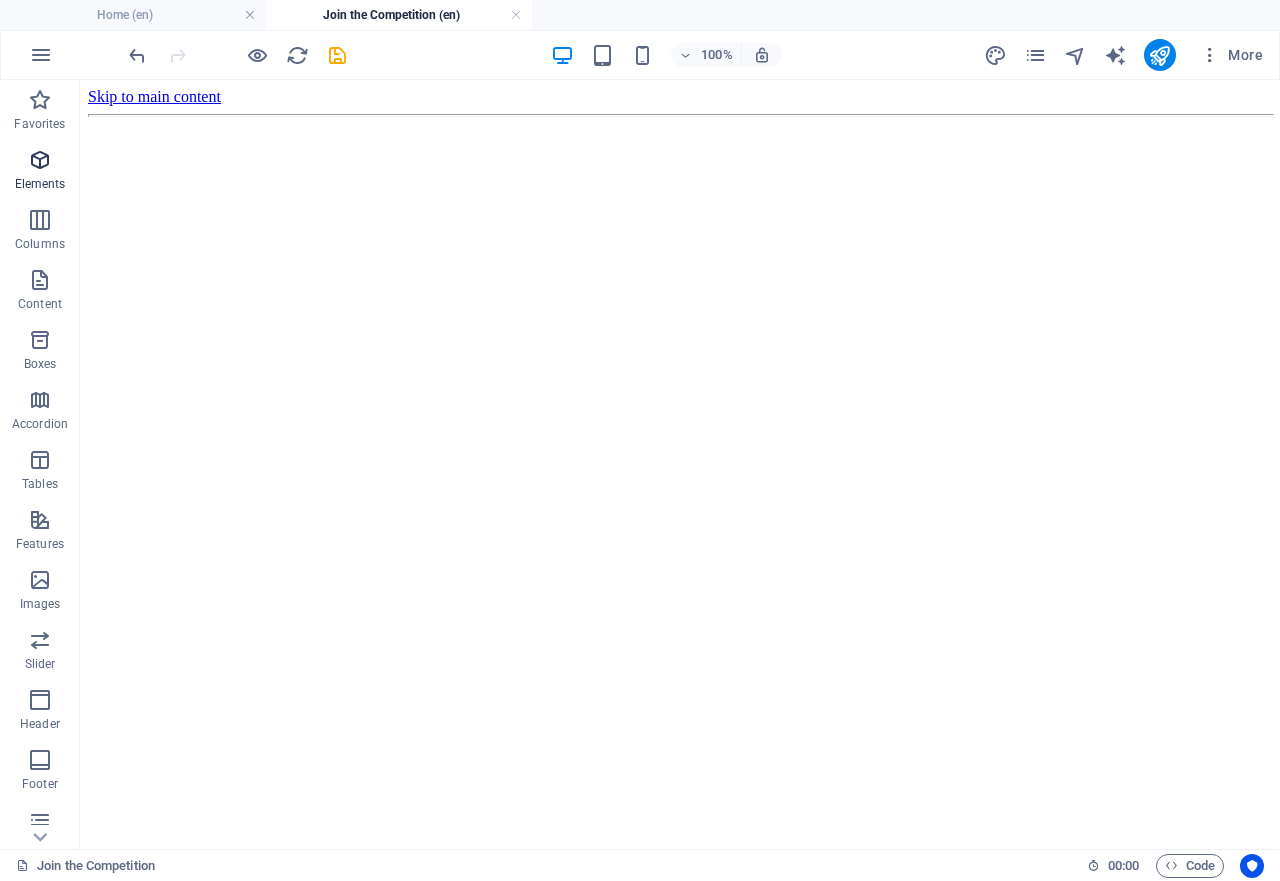 click at bounding box center (40, 160) 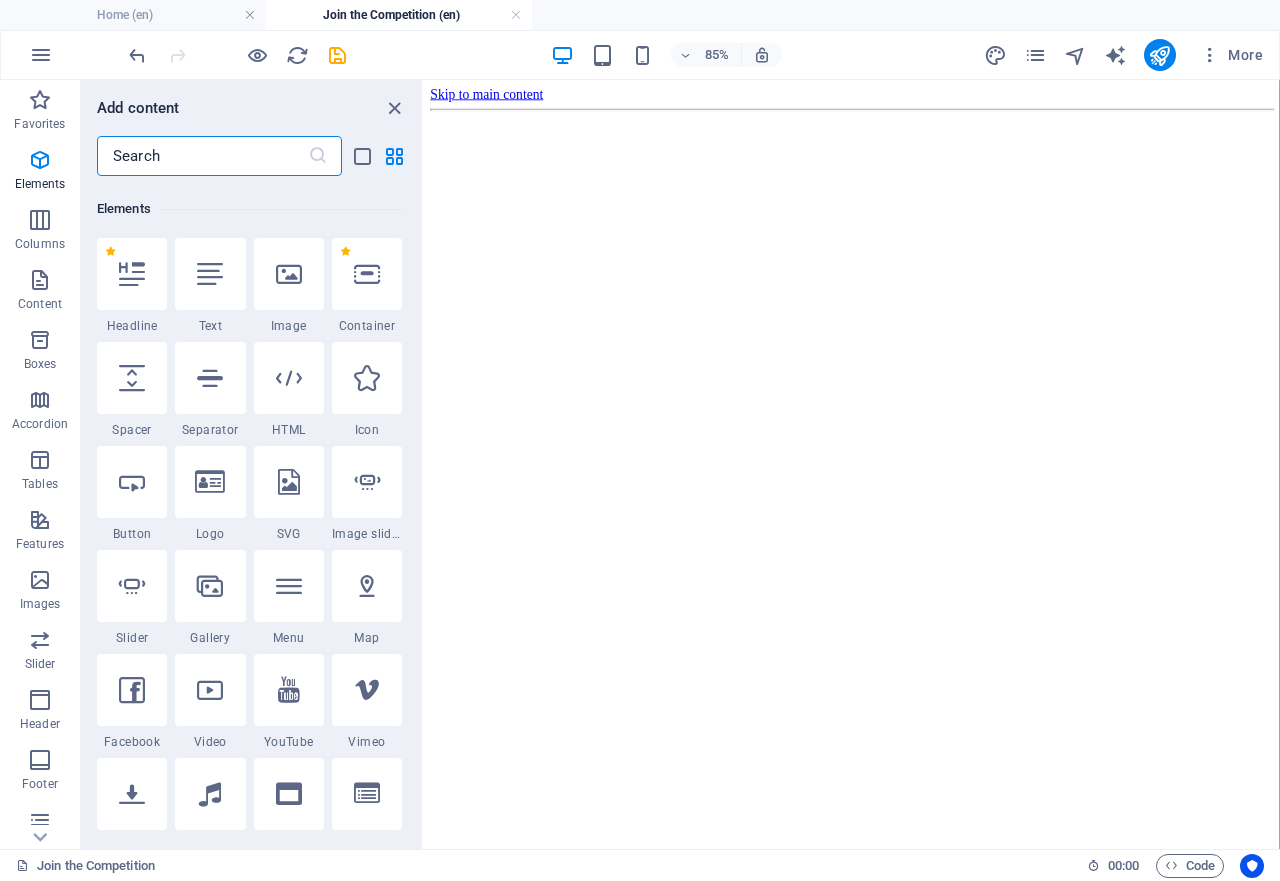 scroll, scrollTop: 213, scrollLeft: 0, axis: vertical 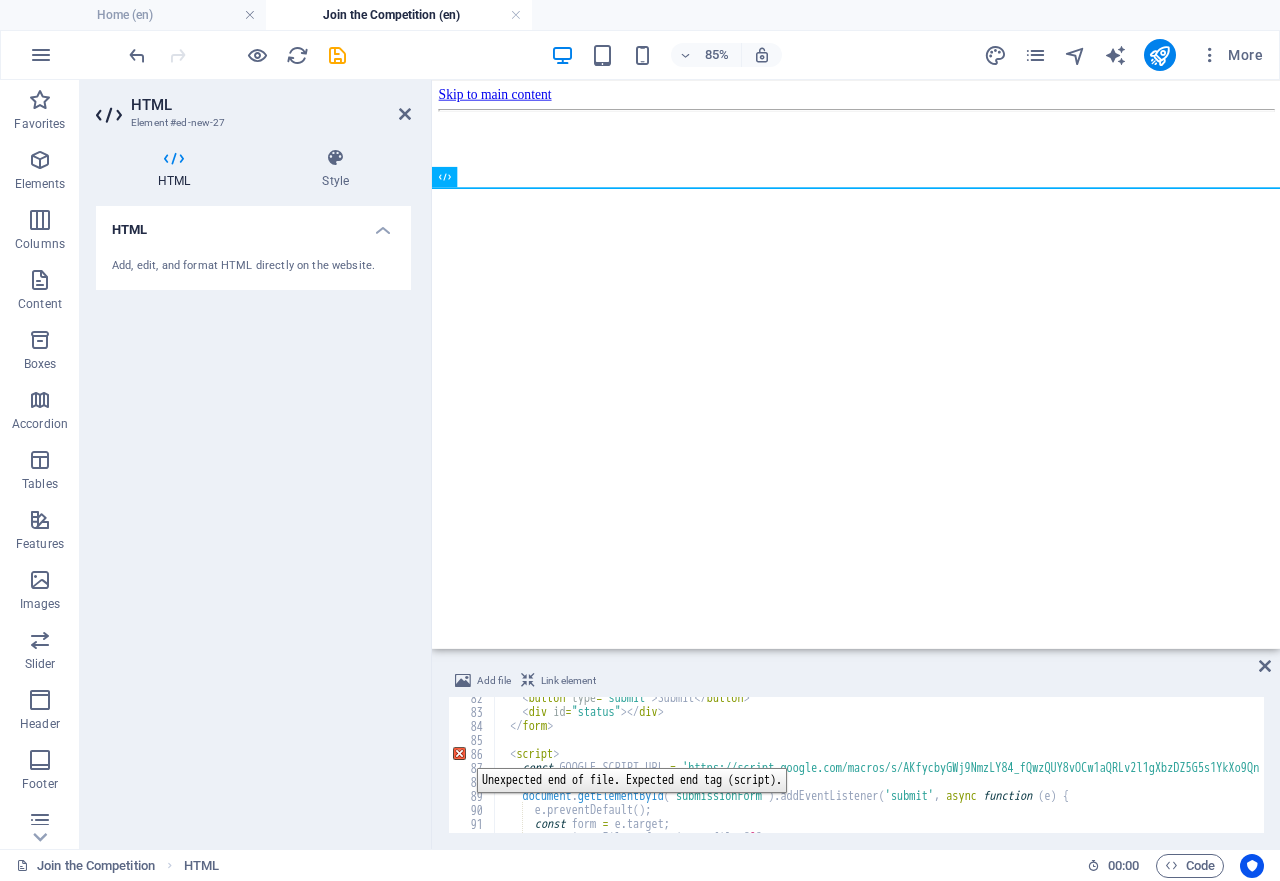 click on "86" at bounding box center (472, 754) 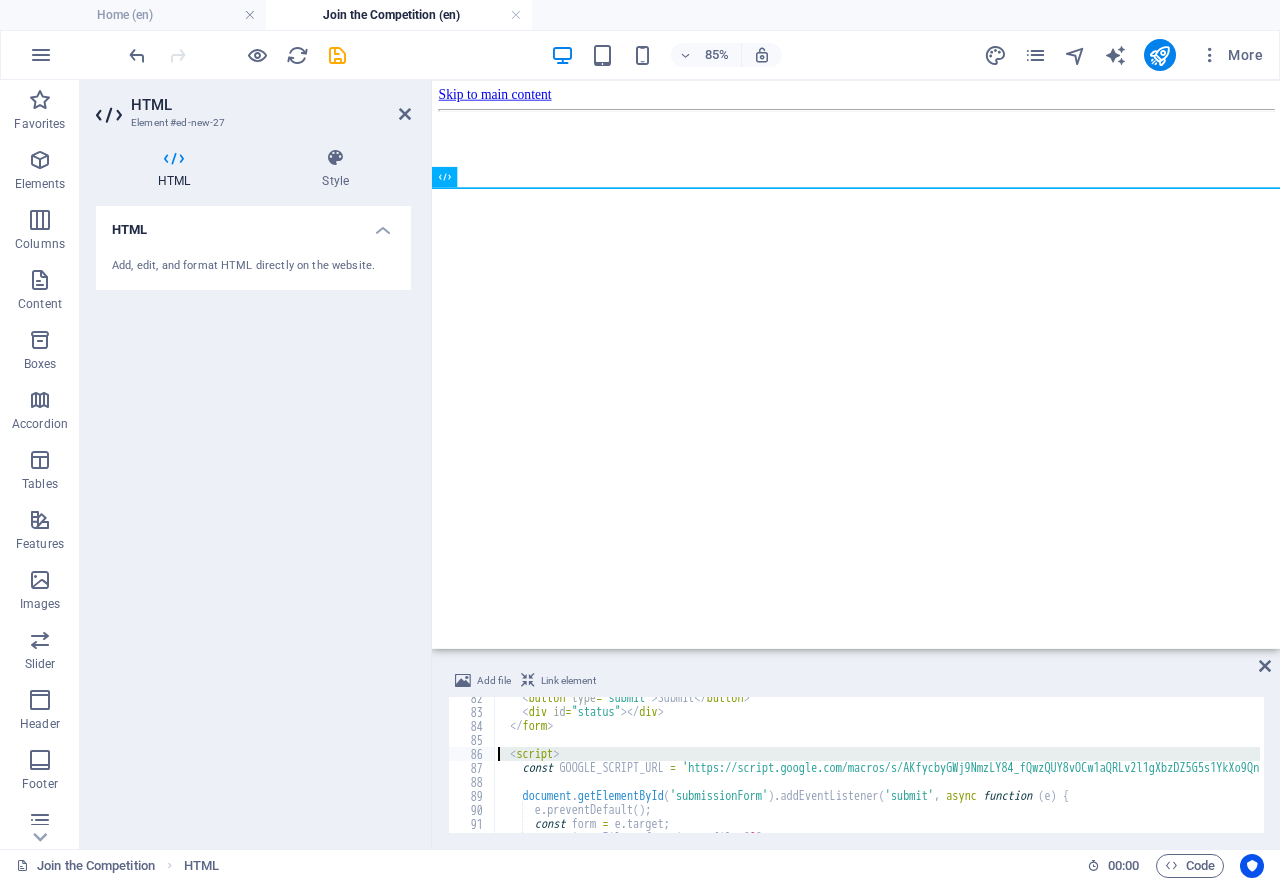 click on "< button   type = "submit" > Submit </ button >      < div   id = "status" > </ div >    </ form >    < script >      const   GOOGLE_SCRIPT_URL   =   'https://script.google.com/macros/s/AKfycbyGWj9NmzLY84_fQwzQUY8vOCw1aQRLv2l1gXbzDZ5G5s1YkXo9QnsriG2T1gCuxjdv/exec' ;      document . getElementById ( 'submissionForm' ) . addEventListener ( 'submit' ,   async   function   ( e )   {         e . preventDefault ( ) ;         const   form   =   e . target ;         const   imageFile   =   form . image . files [ 0 ] ;" at bounding box center (986, 771) 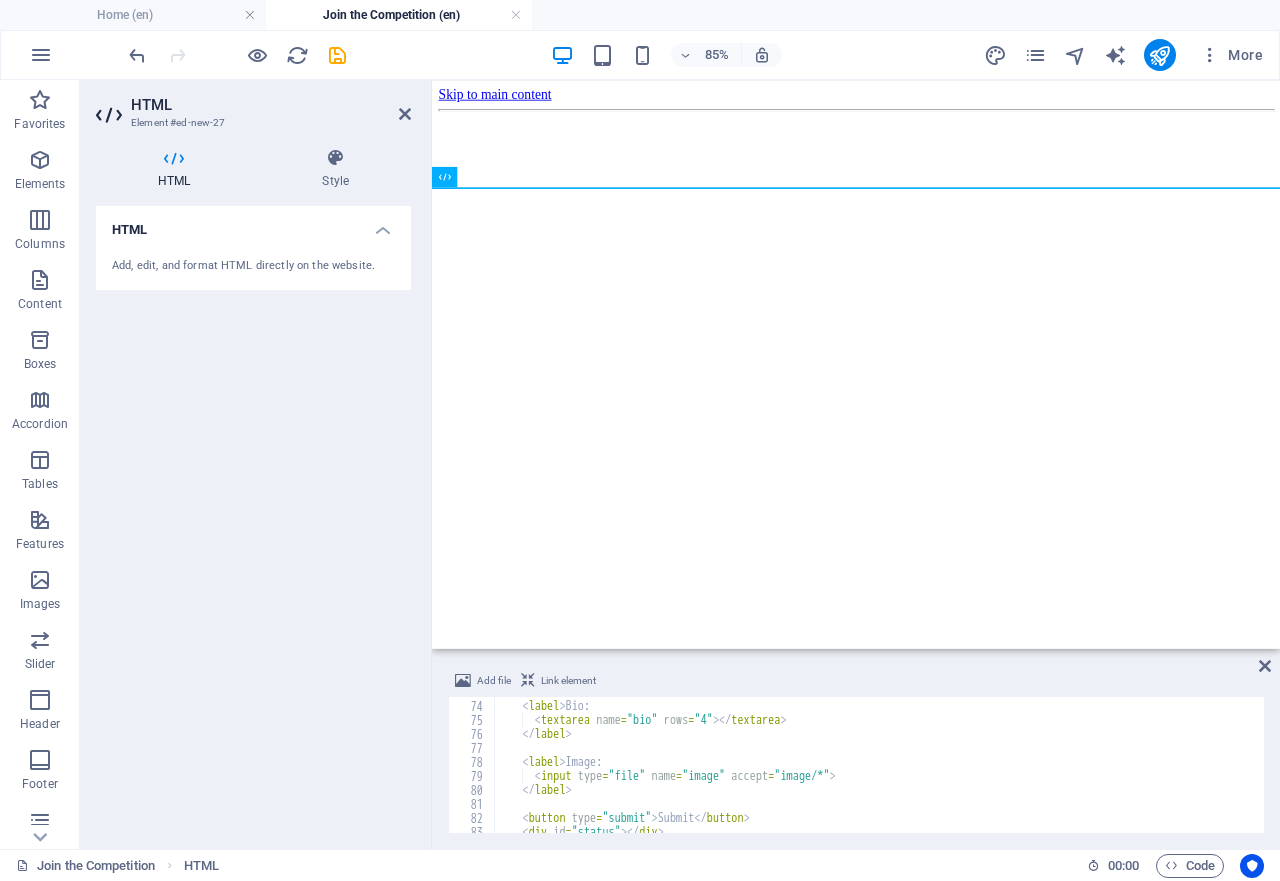 scroll, scrollTop: 960, scrollLeft: 0, axis: vertical 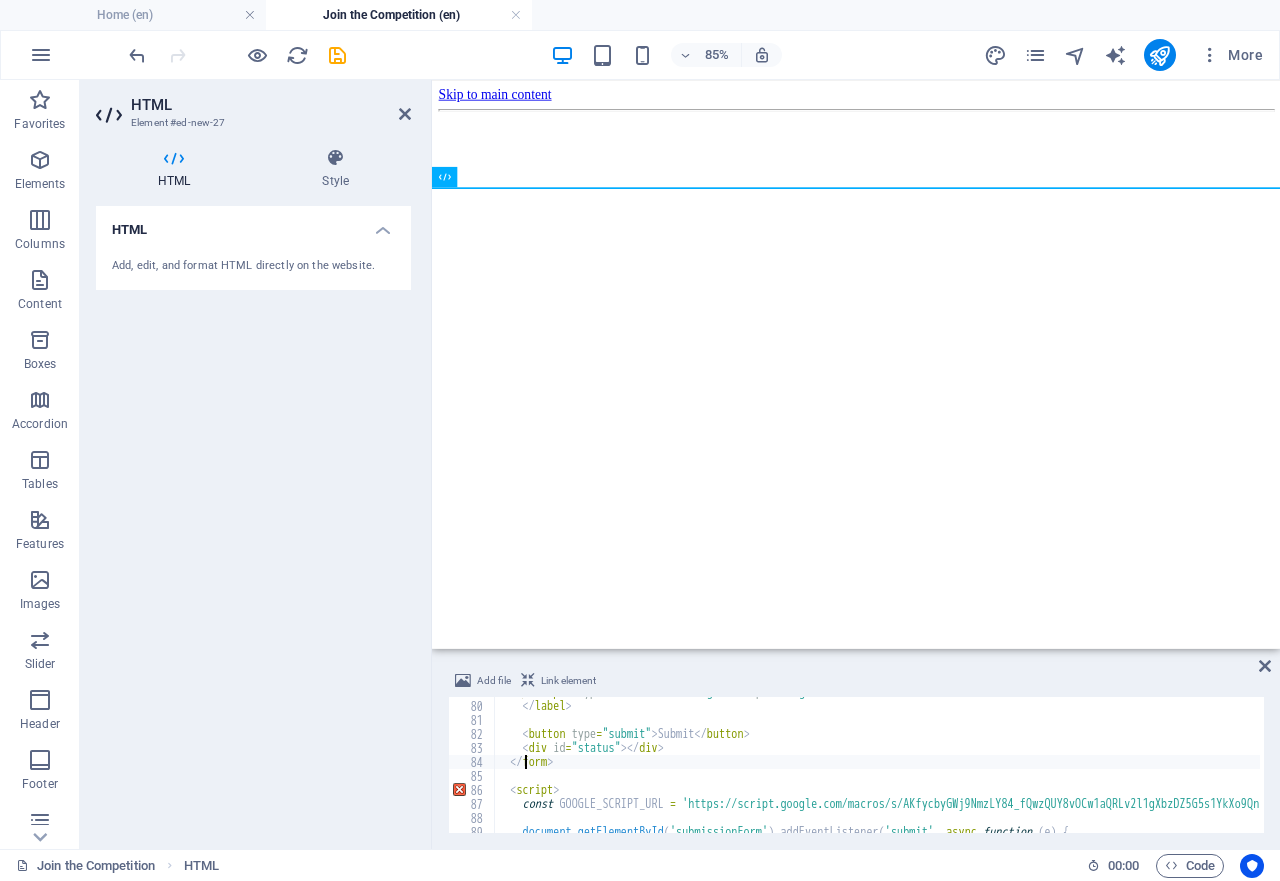 click on "< input   type = "file"   name = "image"   accept = "image/*" >      </ label >      < button   type = "submit" > Submit </ button >      < div   id = "status" > </ div >    </ form >    < script >      const   GOOGLE_SCRIPT_URL   =   'https://script.google.com/macros/s/AKfycbyGWj9NmzLY84_fQwzQUY8vOCw1aQRLv2l1gXbzDZ5G5s1YkXo9QnsriG2T1gCuxjdv/exec' ;      document . getElementById ( 'submissionForm' ) . addEventListener ( 'submit' ,   async   function   ( e )   {" at bounding box center [986, 765] 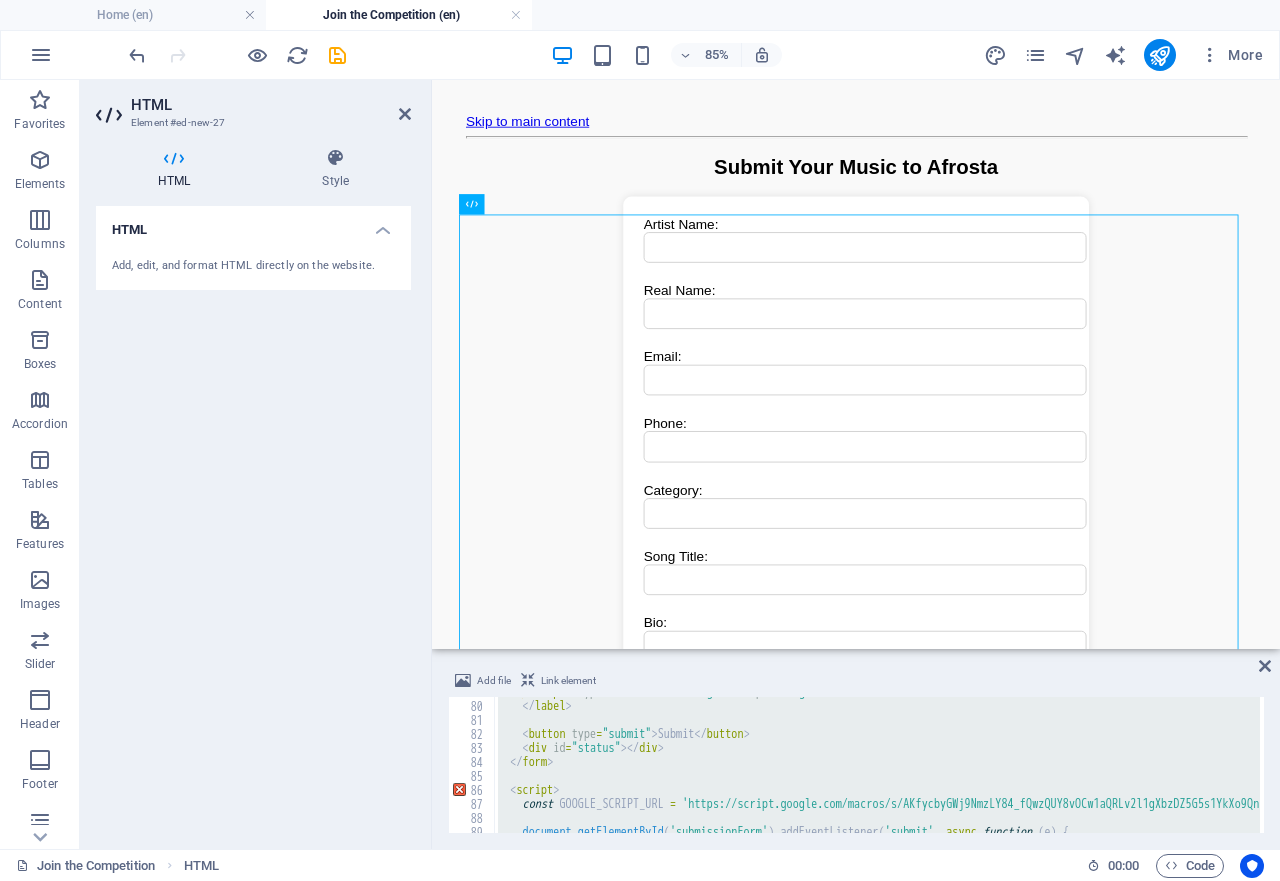 click on "< input   type = "file"   name = "image"   accept = "image/*" >      </ label >      < button   type = "submit" > Submit </ button >      < div   id = "status" > </ div >    </ form >    < script >      const   GOOGLE_SCRIPT_URL   =   'https://script.google.com/macros/s/AKfycbyGWj9NmzLY84_fQwzQUY8vOCw1aQRLv2l1gXbzDZ5G5s1YkXo9QnsriG2T1gCuxjdv/exec' ;      document . getElementById ( 'submissionForm' ) . addEventListener ( 'submit' ,   async   function   ( e )   {" at bounding box center (877, 765) 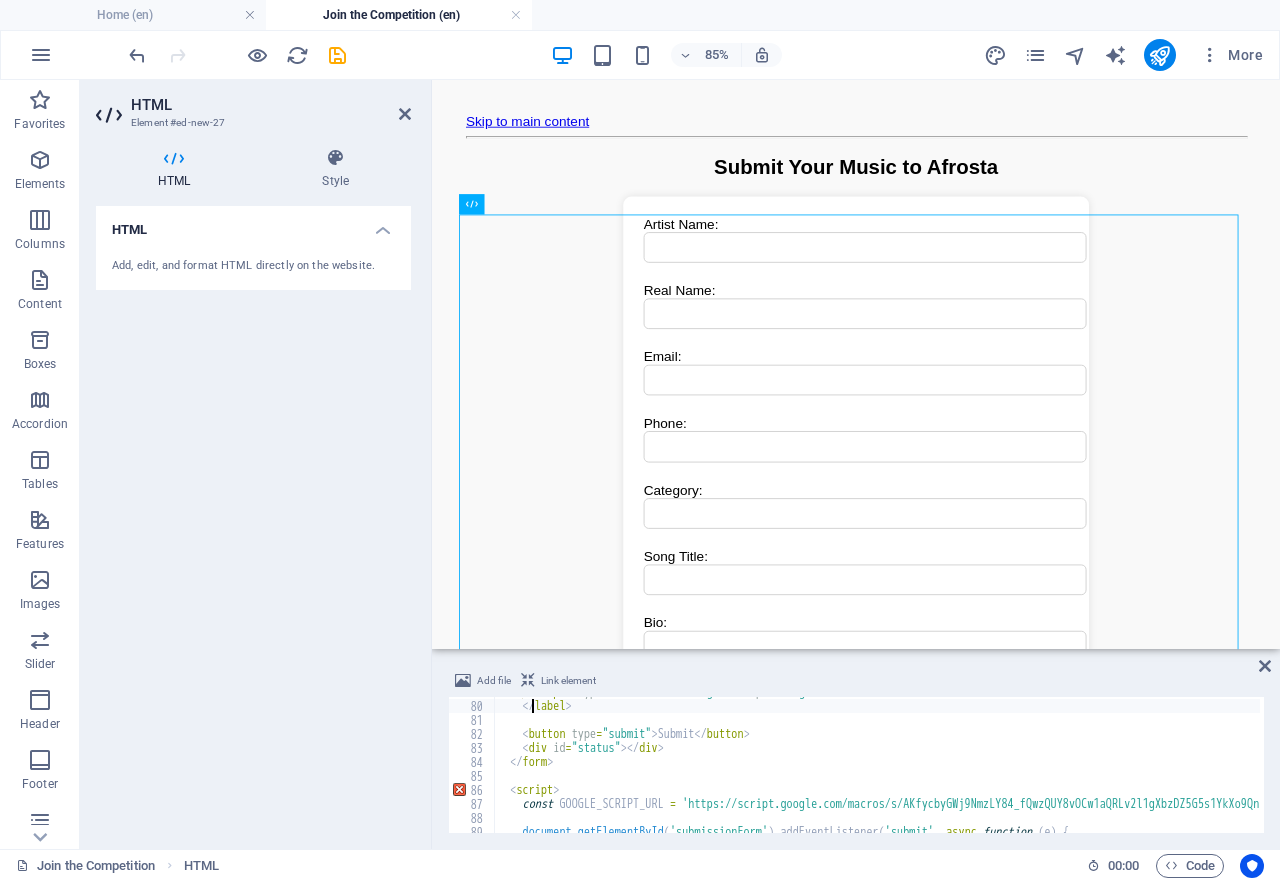 type on "image" 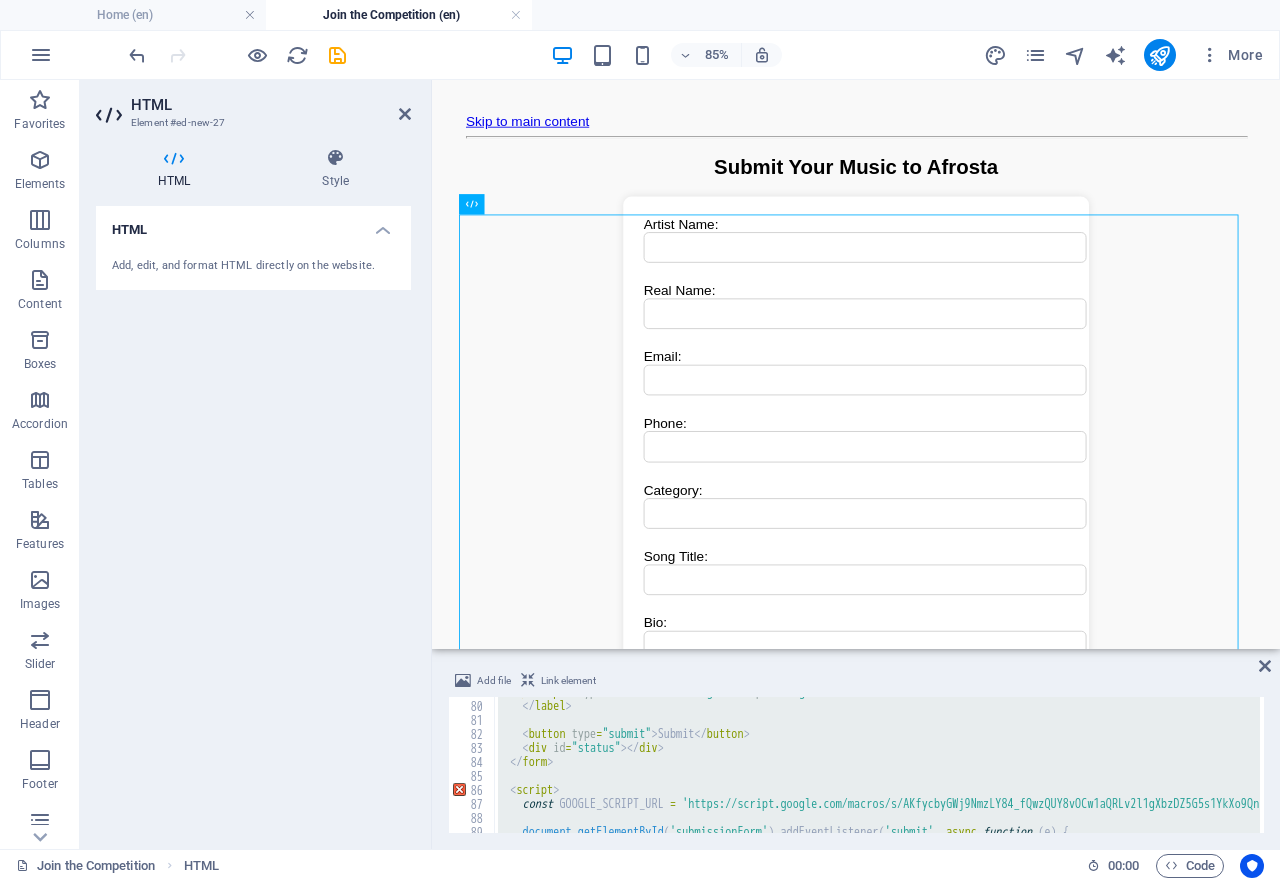 type 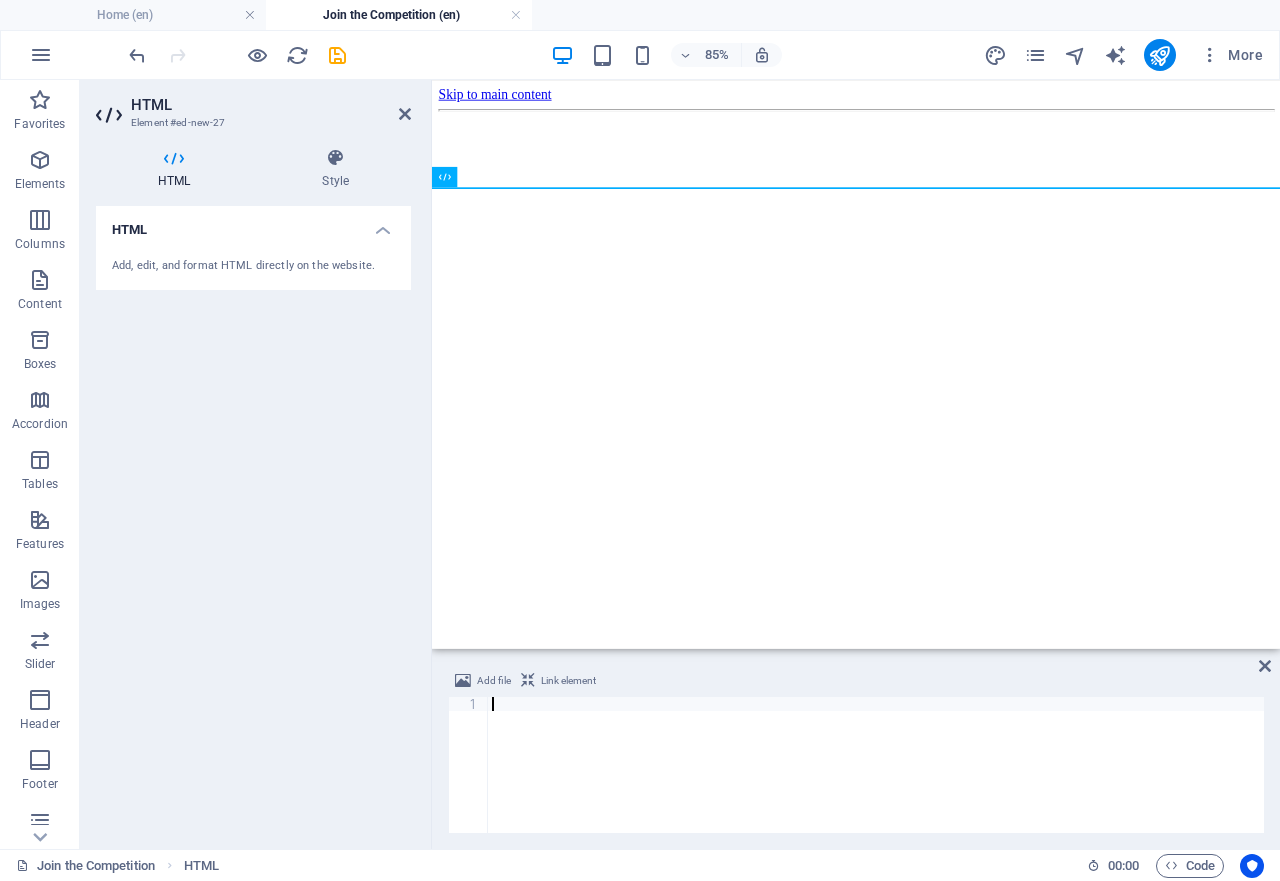 scroll, scrollTop: 858, scrollLeft: 0, axis: vertical 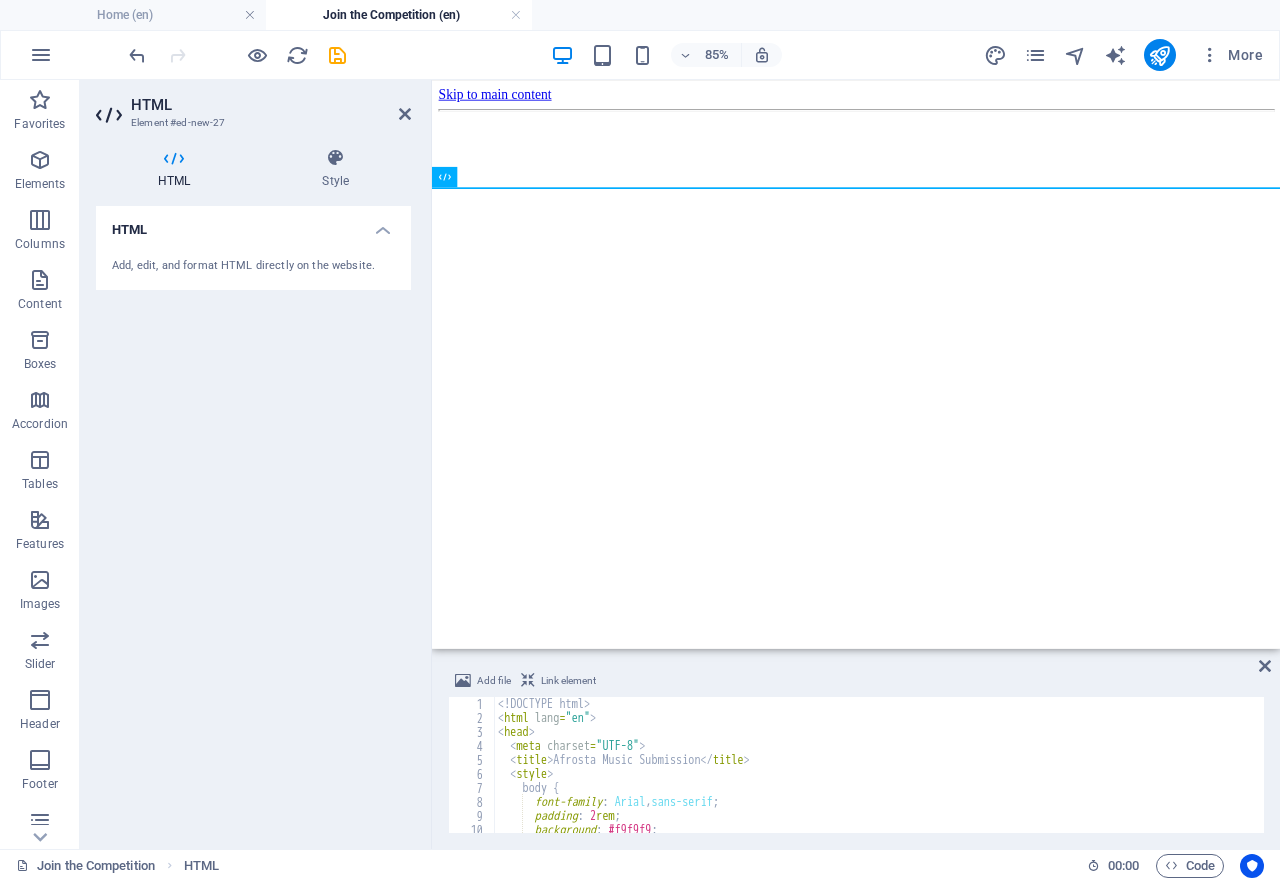 click at bounding box center [337, 55] 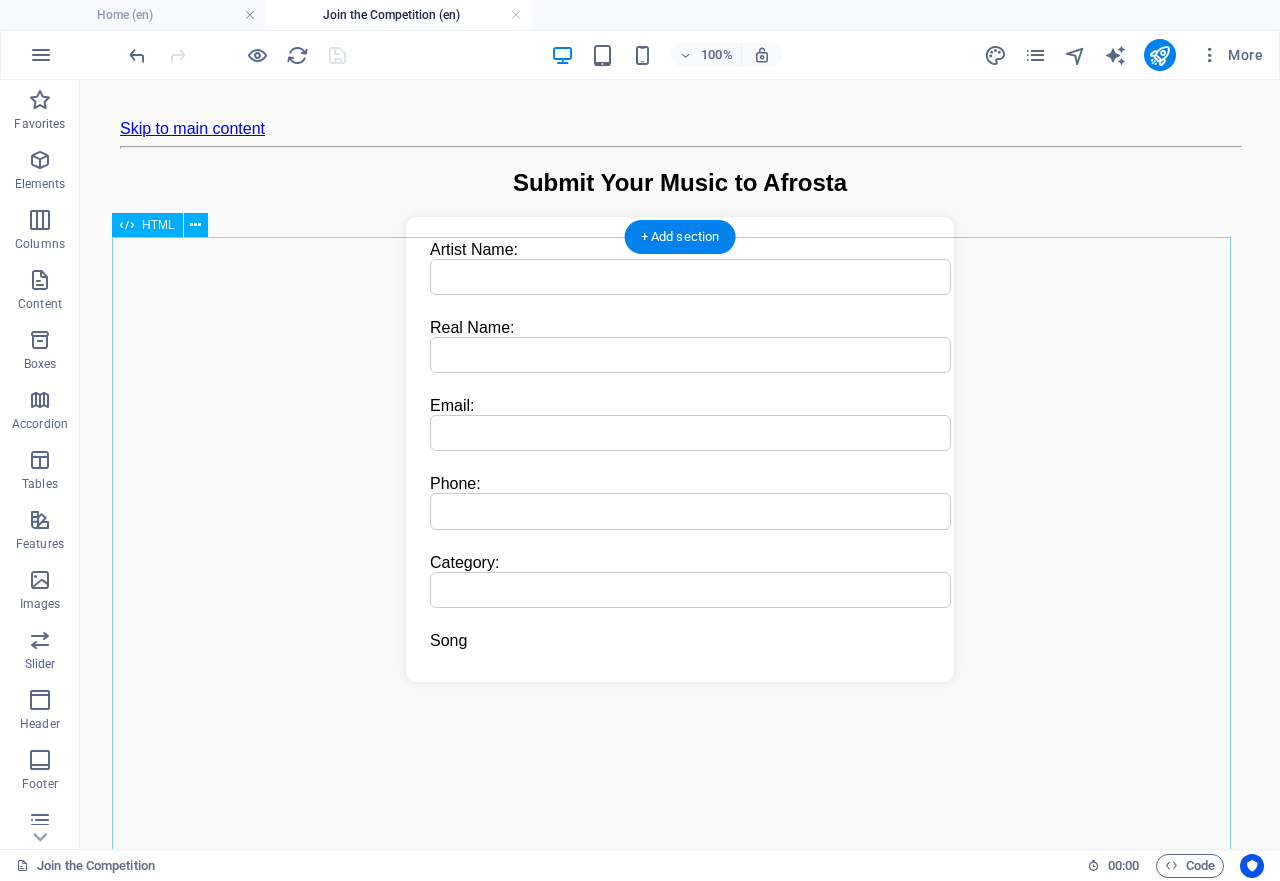 scroll, scrollTop: 78, scrollLeft: 0, axis: vertical 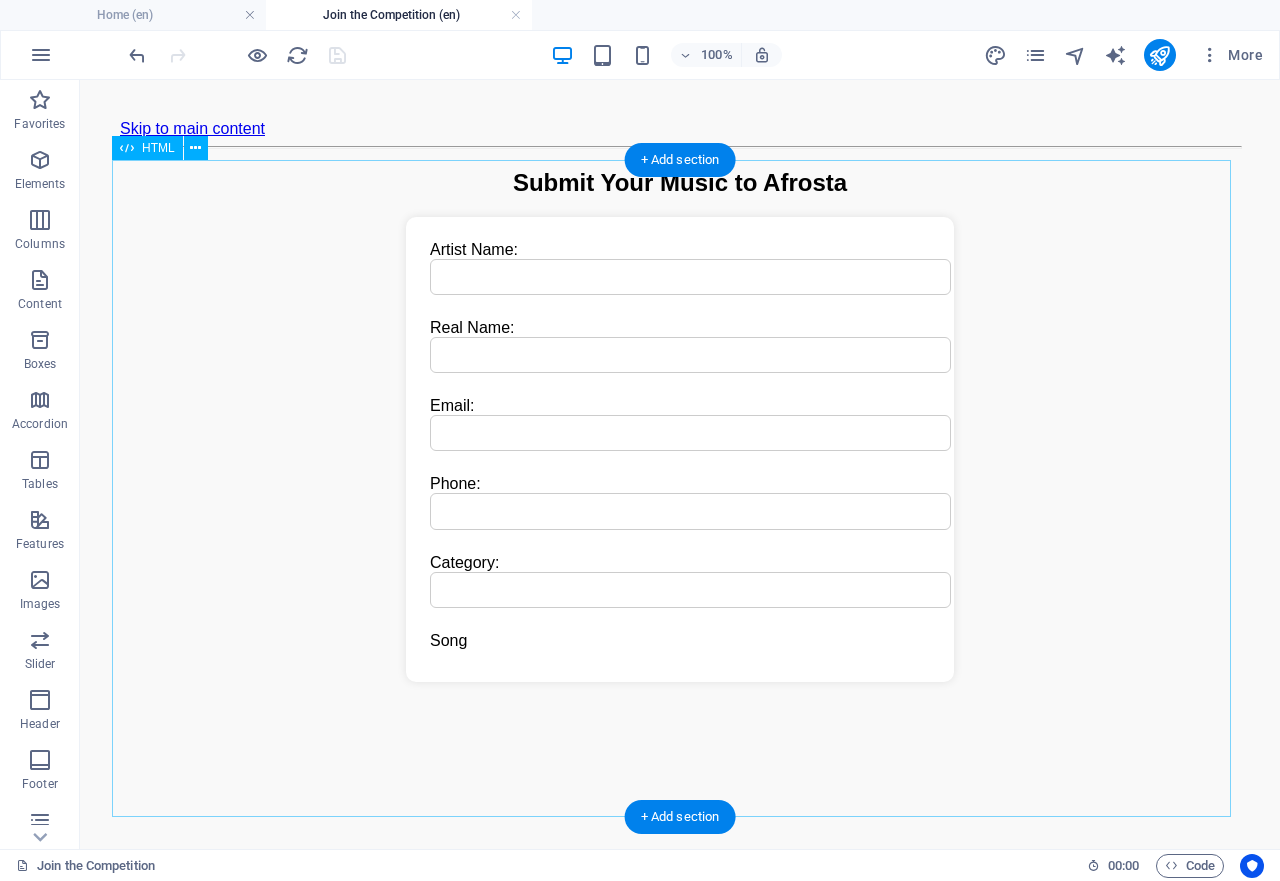 click on "Afrosta Music Submission
Submit Your Music to Afrosta
Artist Name:
Real Name:
Email:
Phone:
Category:
Song" at bounding box center [680, 425] 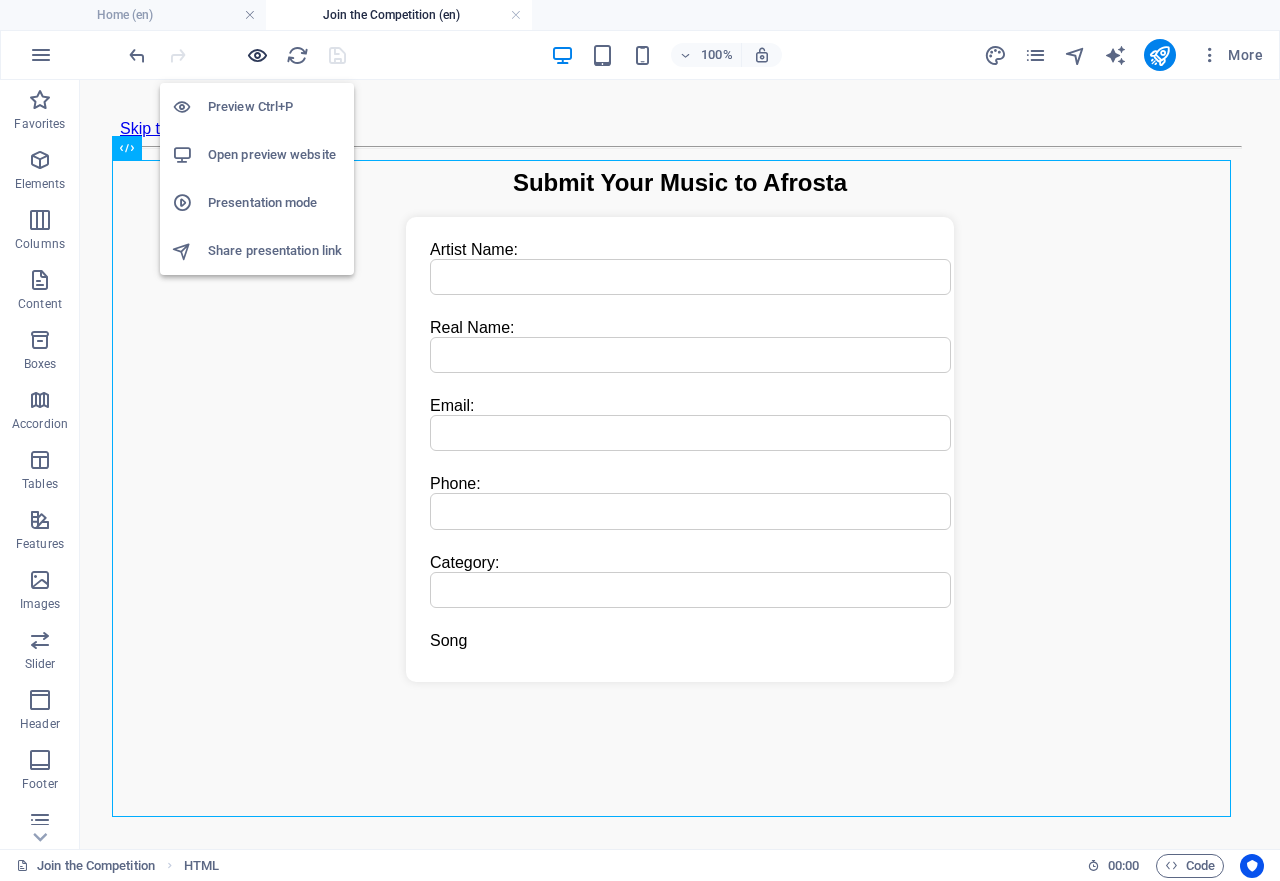 click at bounding box center (257, 55) 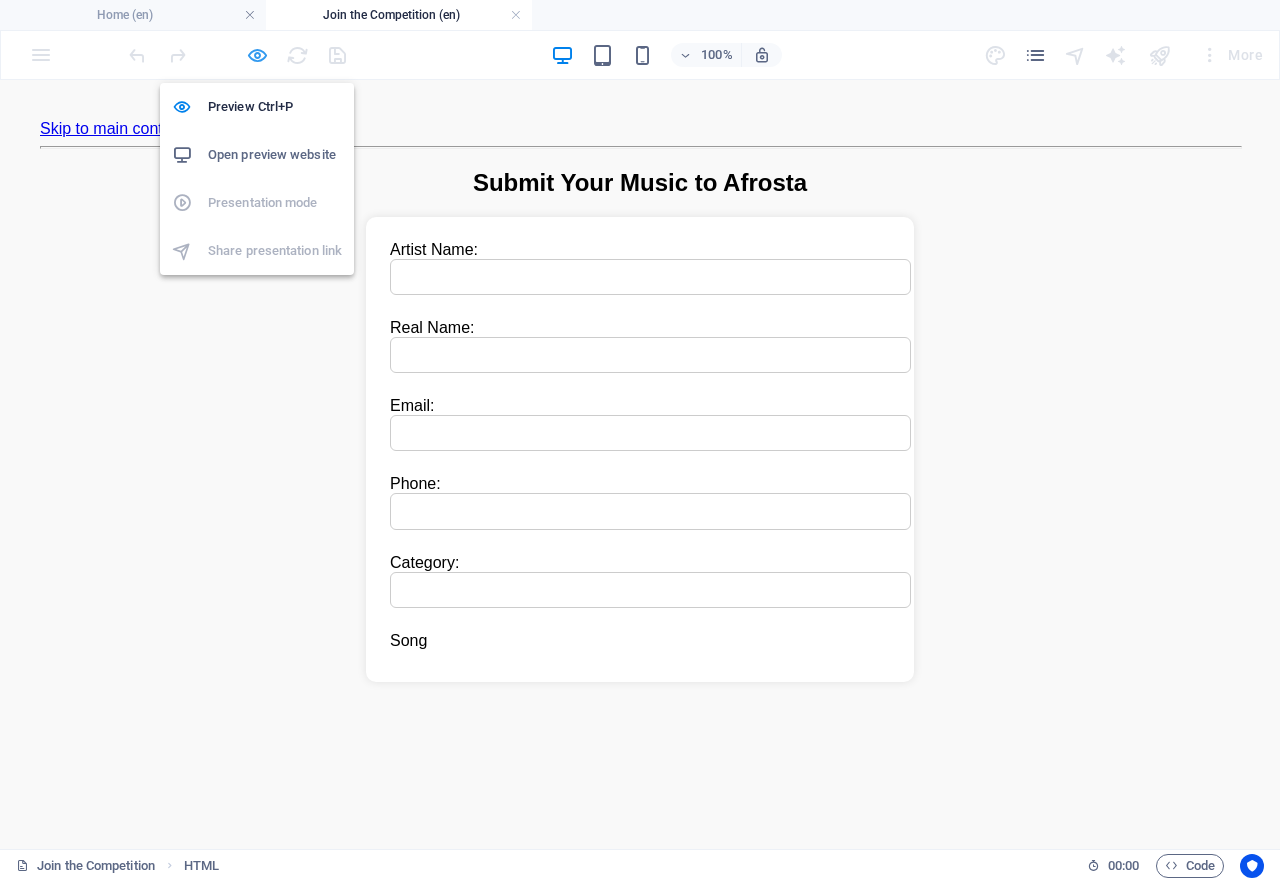 scroll, scrollTop: 0, scrollLeft: 0, axis: both 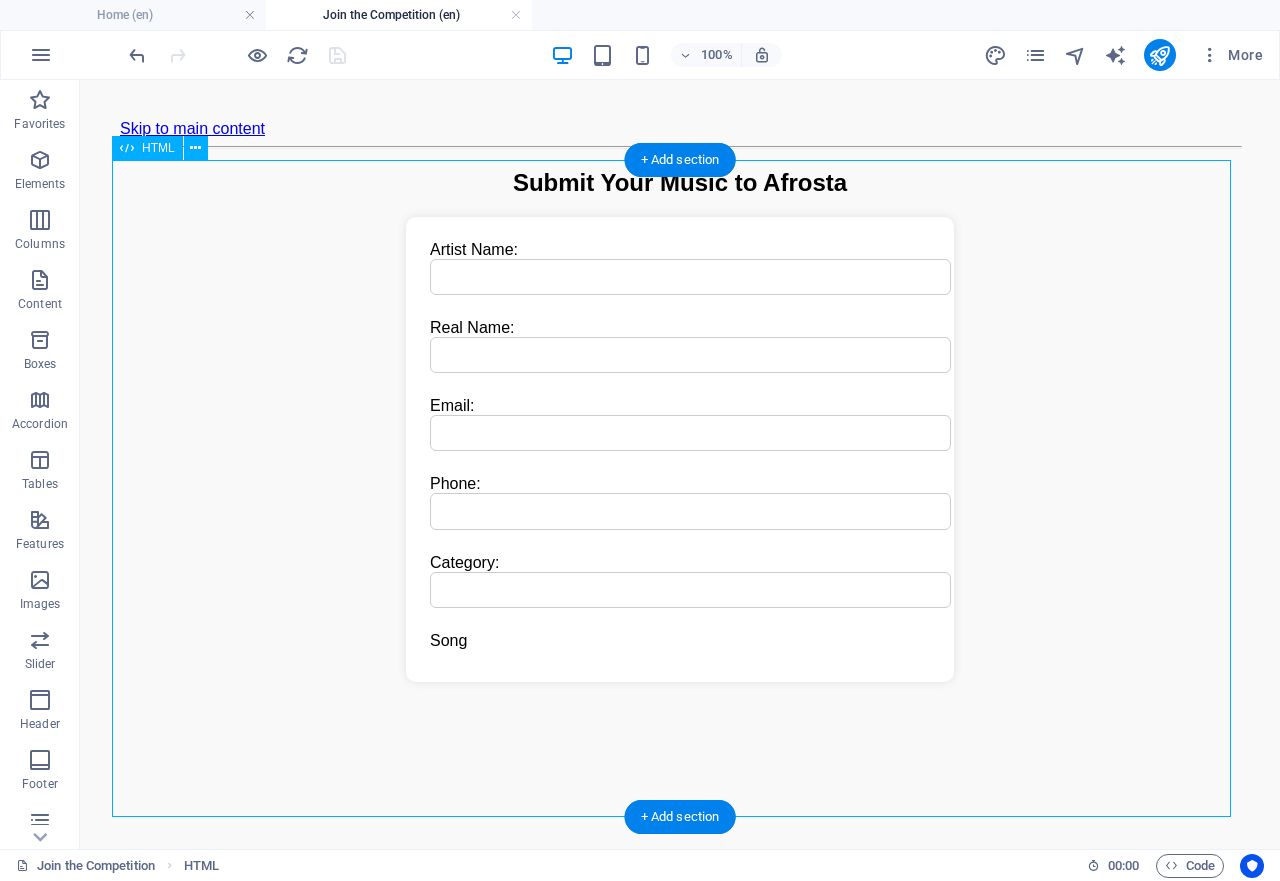 click on "Afrosta Music Submission
Submit Your Music to Afrosta
Artist Name:
Real Name:
Email:
Phone:
Category:
Song" at bounding box center (680, 425) 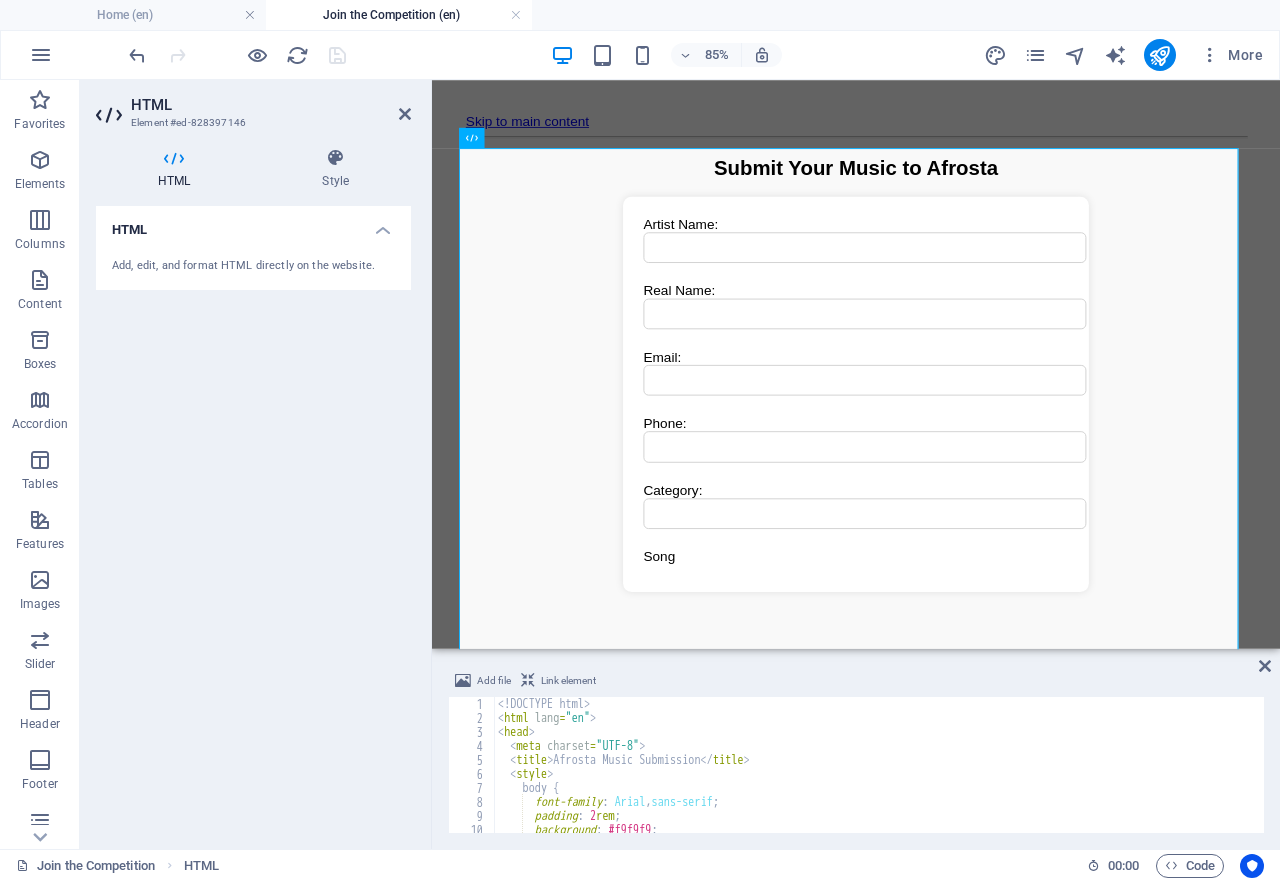 click on "<! DOCTYPE   html > < html   lang = "en" > < head >    < meta   charset = "UTF-8" >    < title > Afrosta Music Submission </ title >    < style >      body   {         font-family :   Arial ,  sans-serif ;         padding :   2 rem ;         background :   #f9f9f9 ;      }" at bounding box center [877, 779] 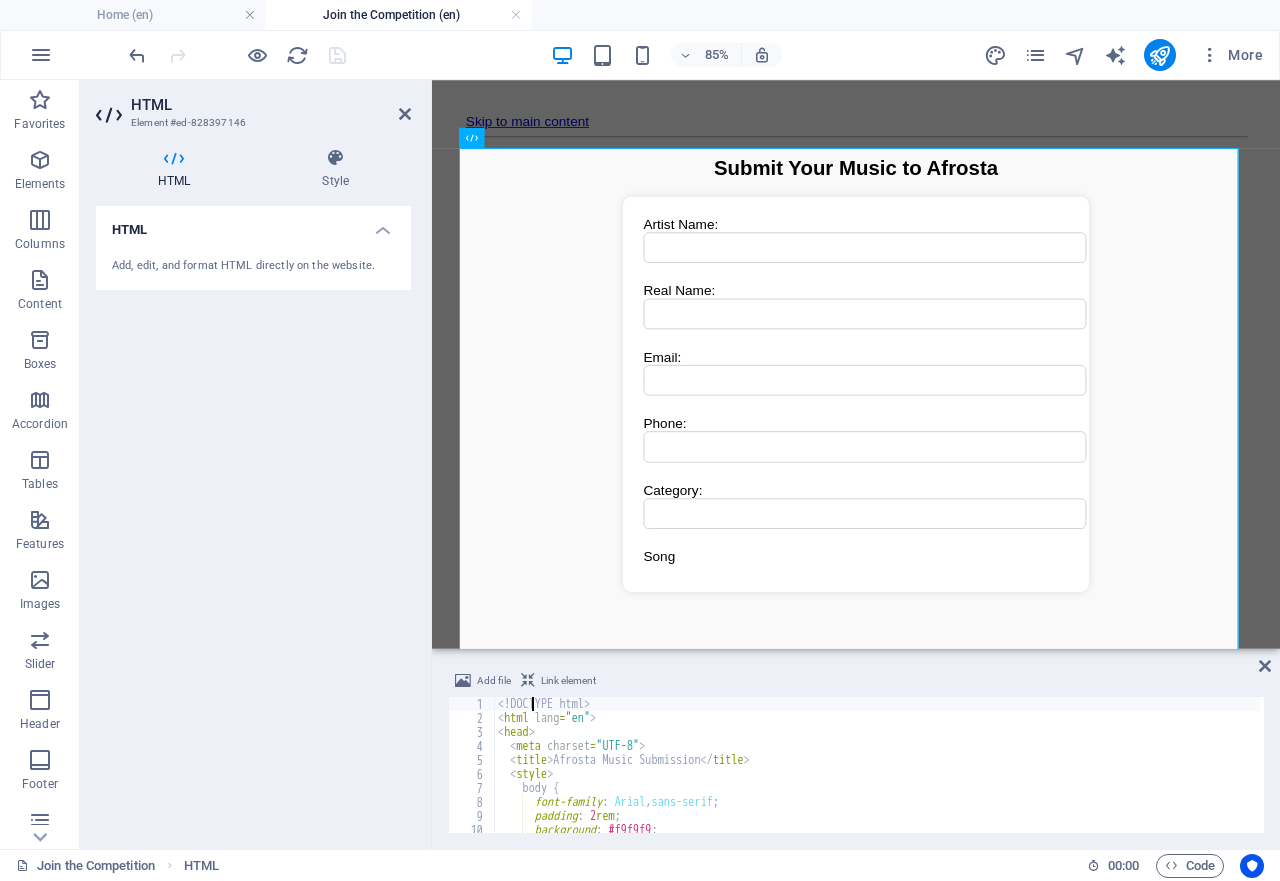 type on "<label>Song" 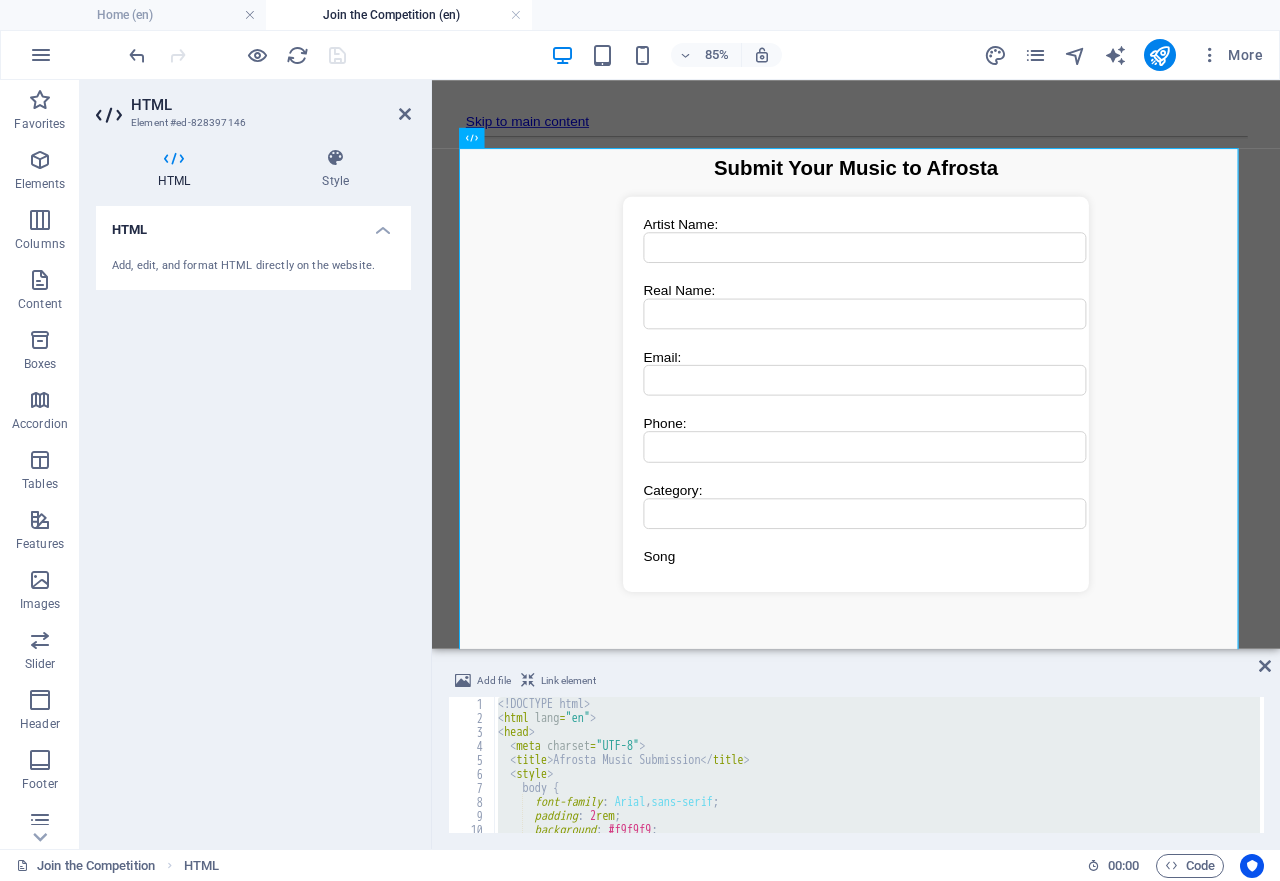 type 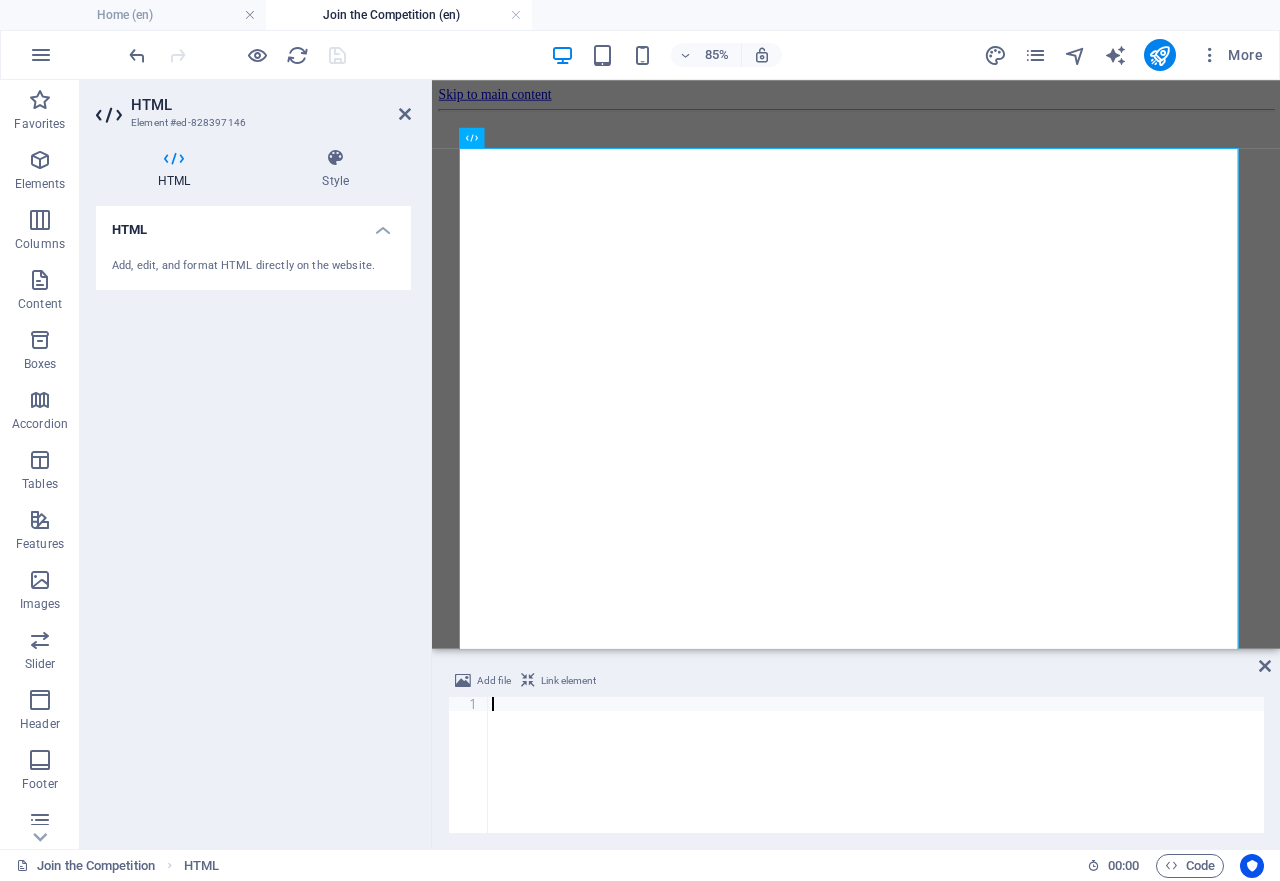 scroll, scrollTop: 0, scrollLeft: 0, axis: both 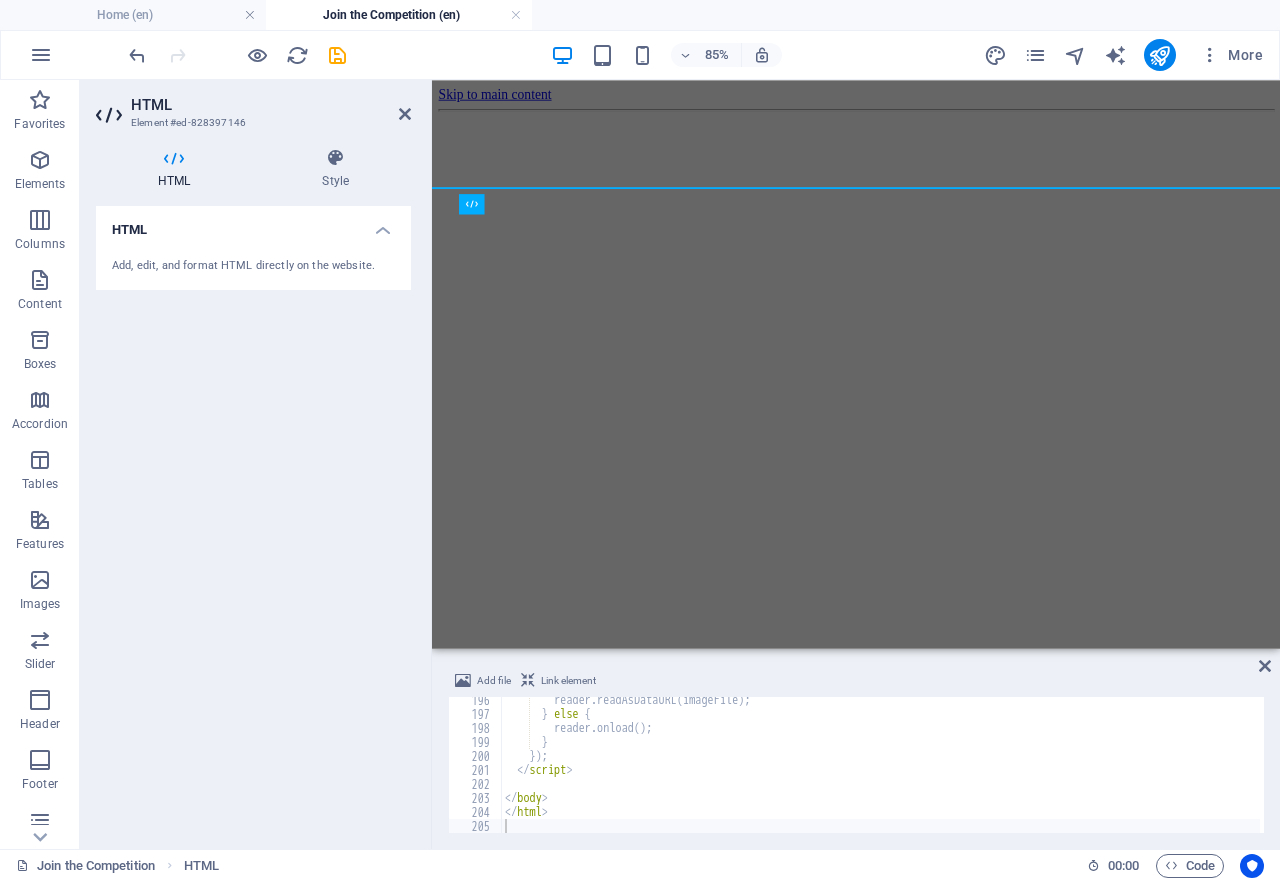 click on "85% More" at bounding box center [698, 55] 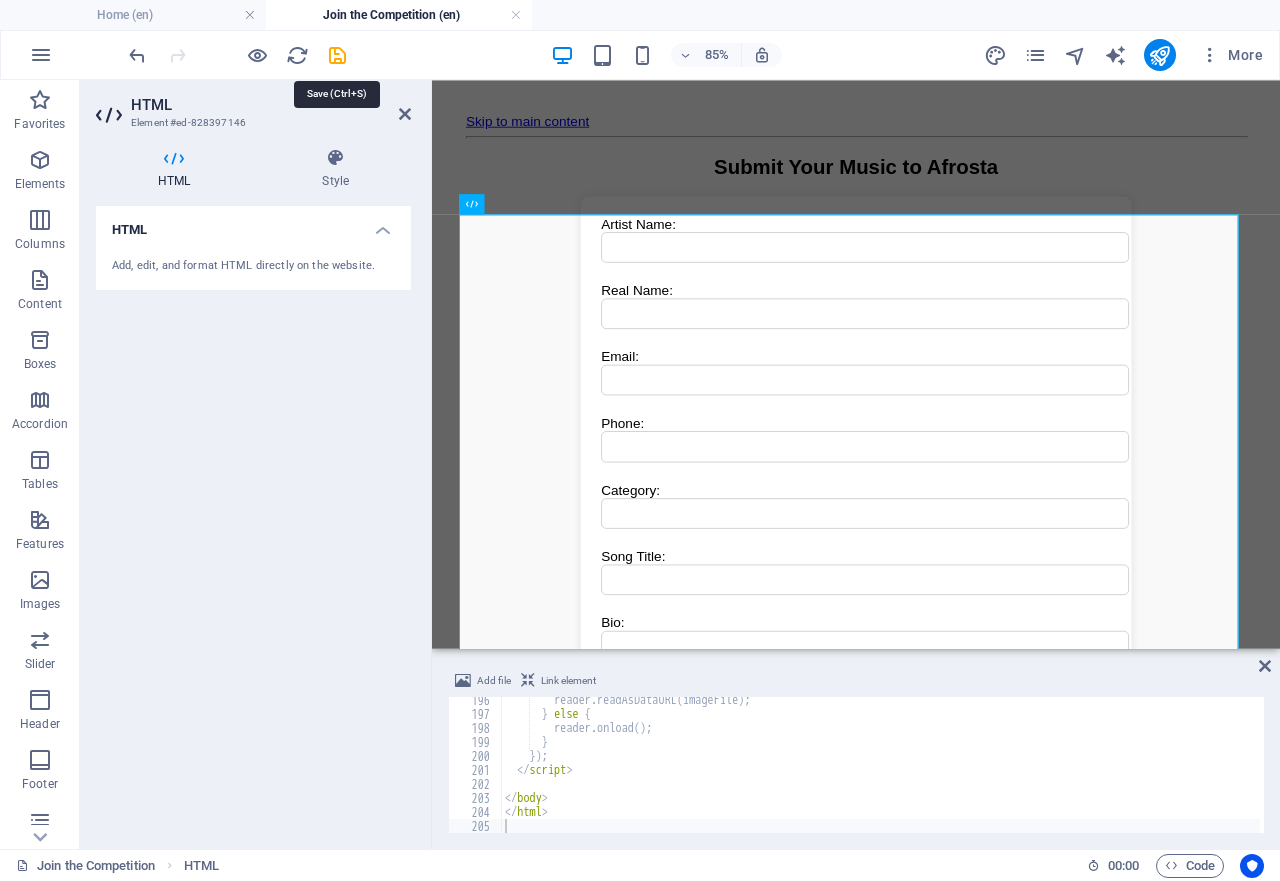 click at bounding box center (337, 55) 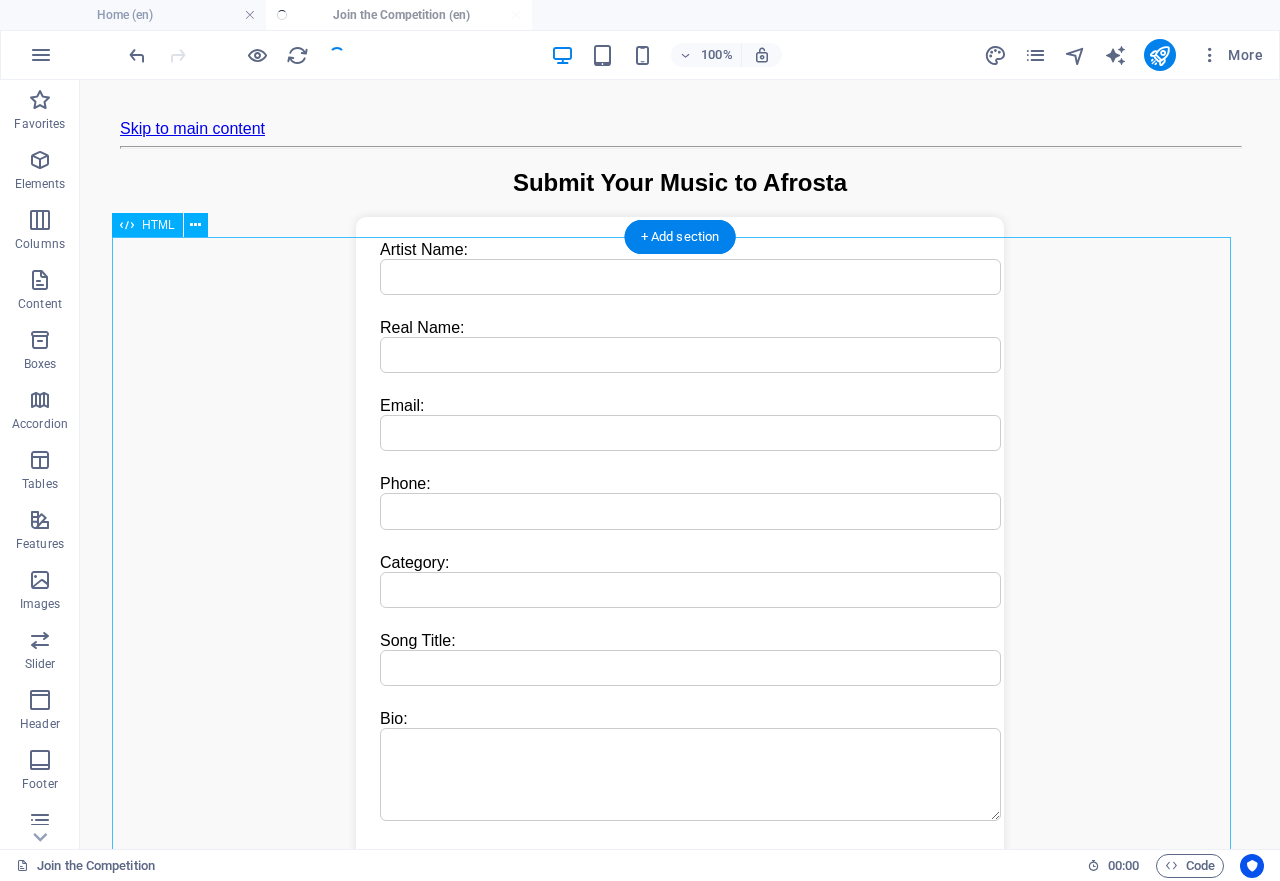 scroll, scrollTop: 100, scrollLeft: 0, axis: vertical 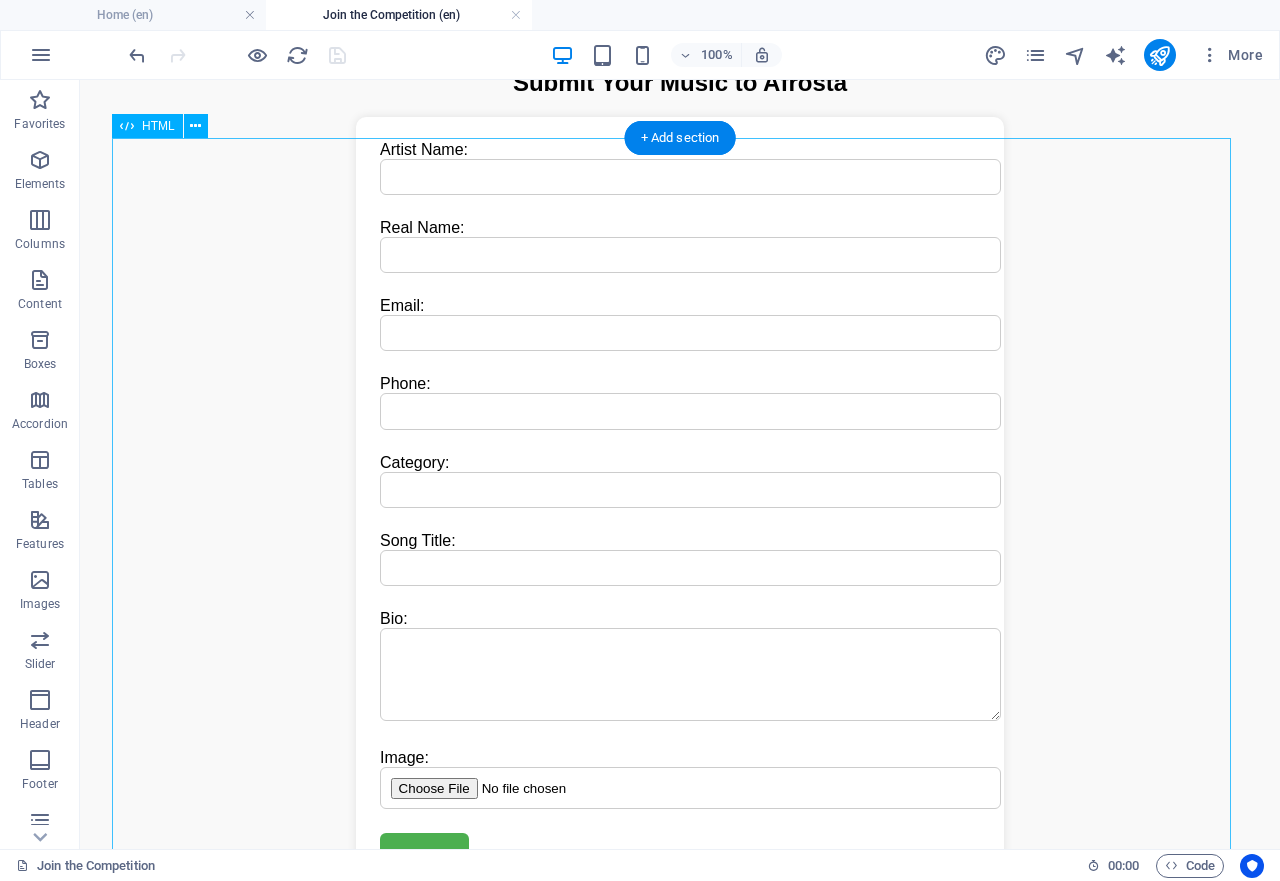 click on "Afrosta Music Submission
Submit Your Music to Afrosta
Artist Name:
Real Name:
Email:
Phone:
Category:
Song Title:
Bio:
Image:
Submit" at bounding box center (680, 491) 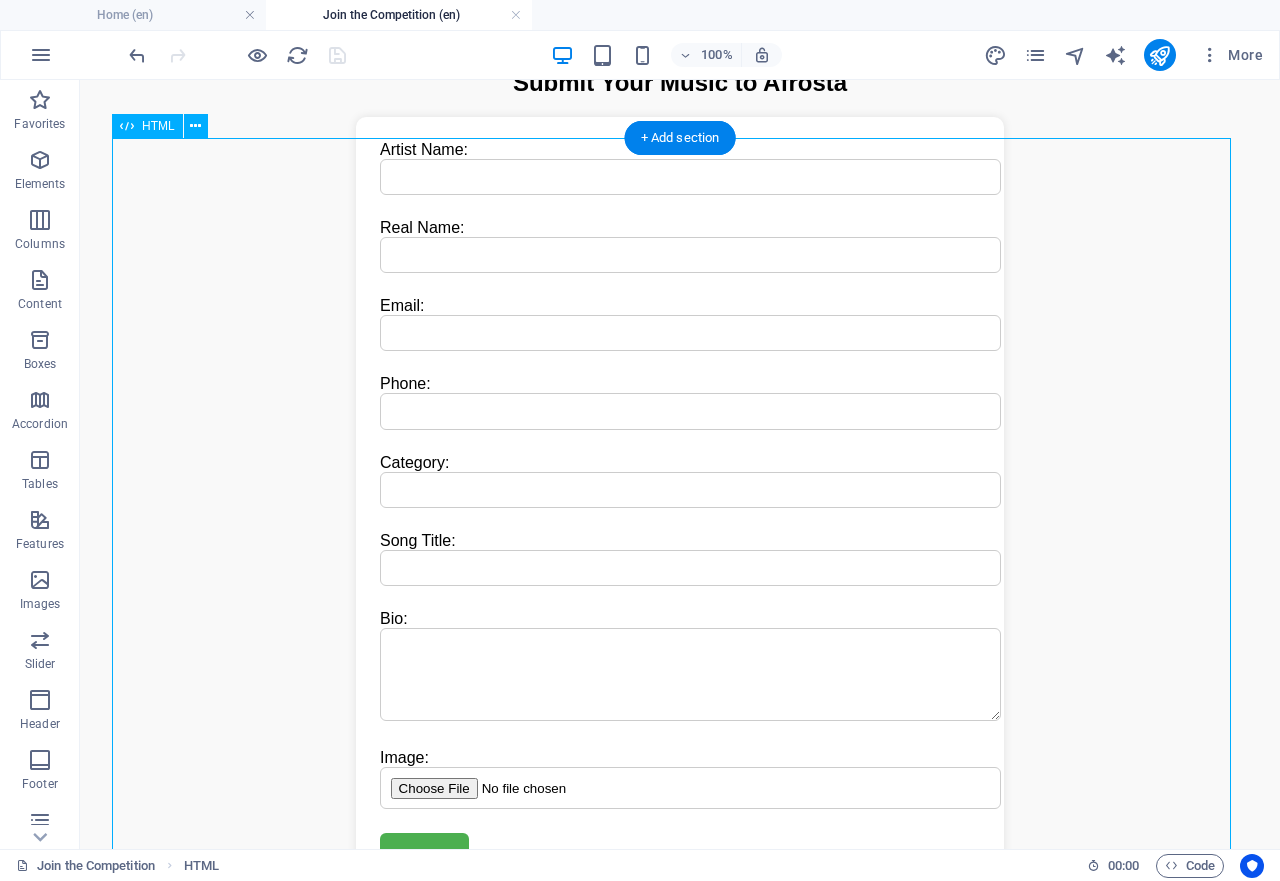 click on "Afrosta Music Submission
Submit Your Music to Afrosta
Artist Name:
Real Name:
Email:
Phone:
Category:
Song Title:
Bio:
Image:
Submit" at bounding box center (680, 491) 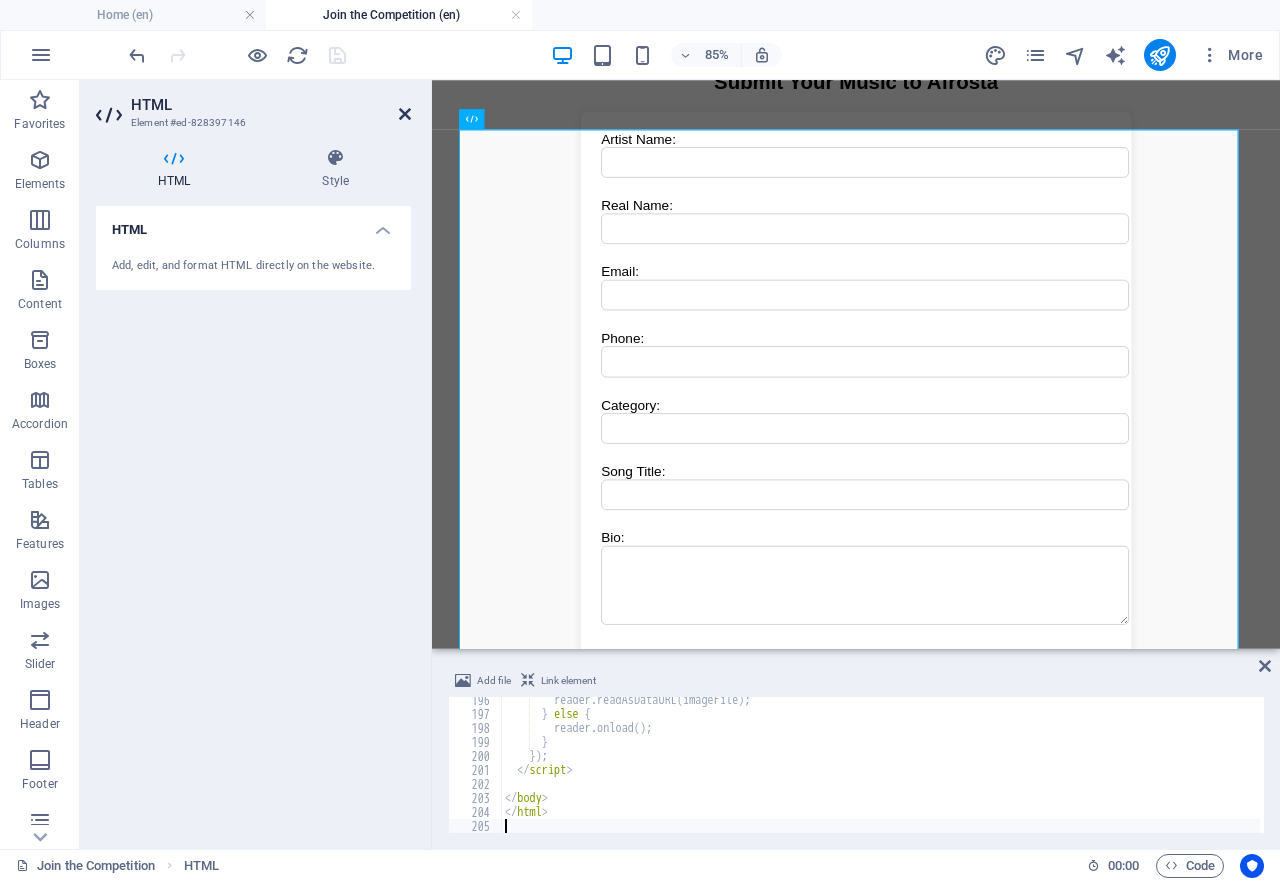 click at bounding box center (405, 114) 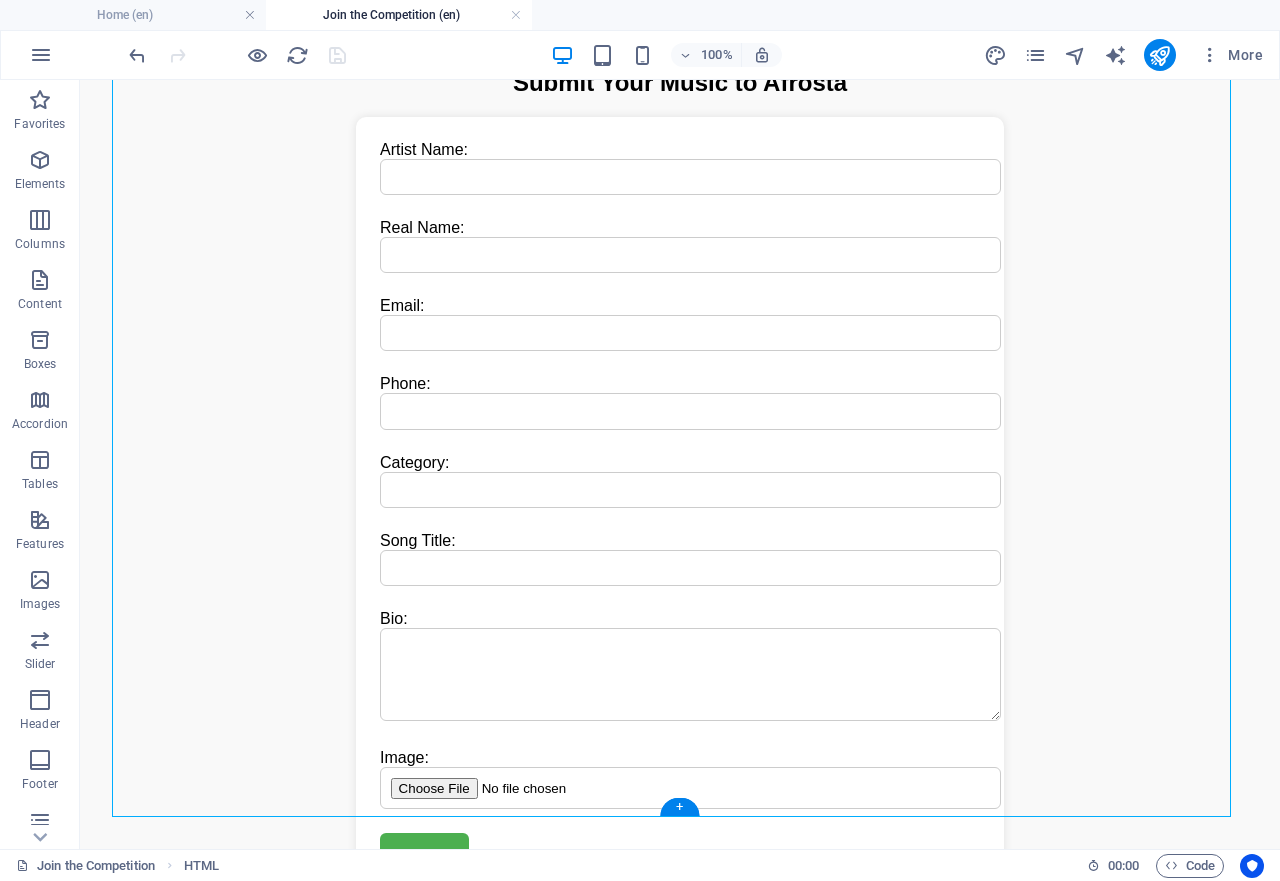 scroll, scrollTop: 514, scrollLeft: 0, axis: vertical 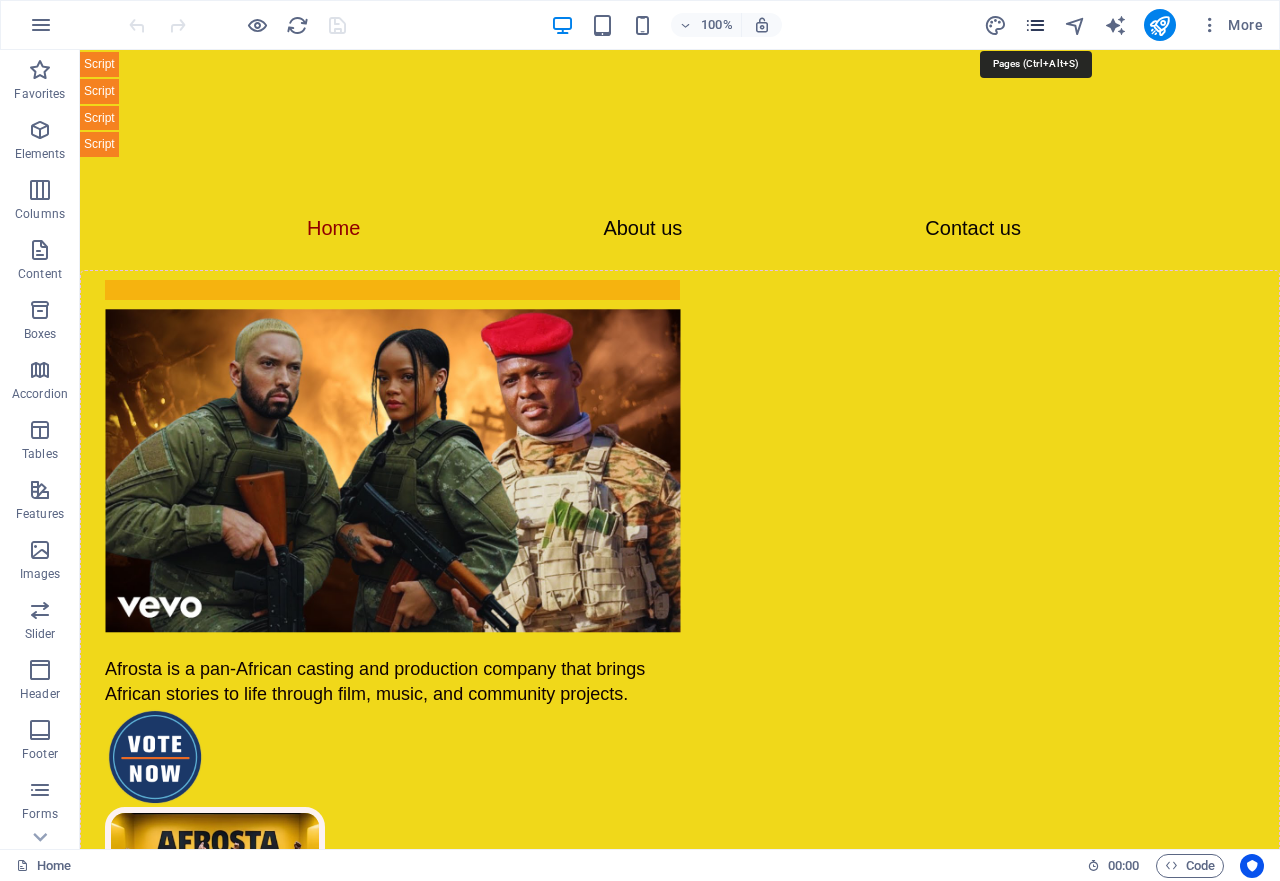click at bounding box center [1035, 25] 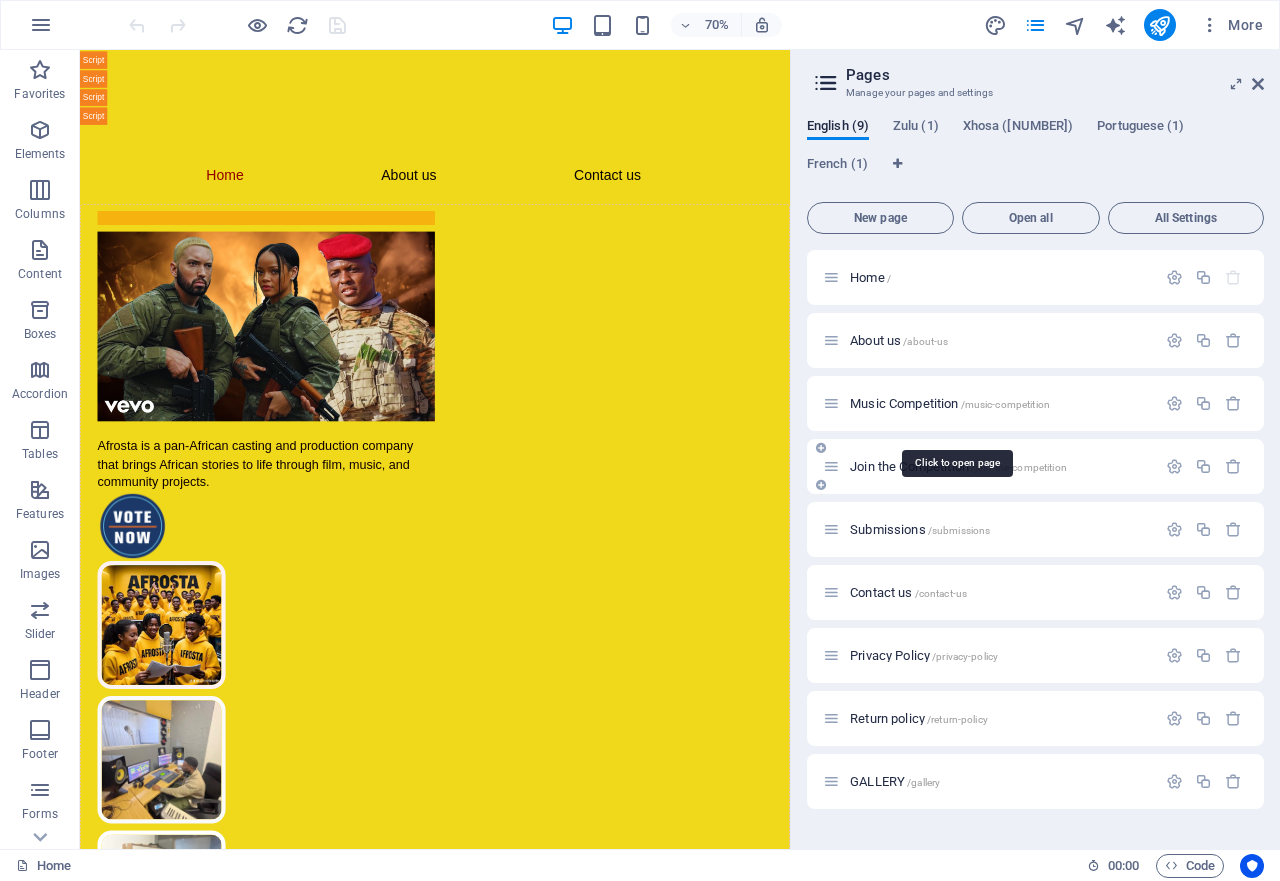 click on "Join the Competition /join-the-competition" at bounding box center (958, 466) 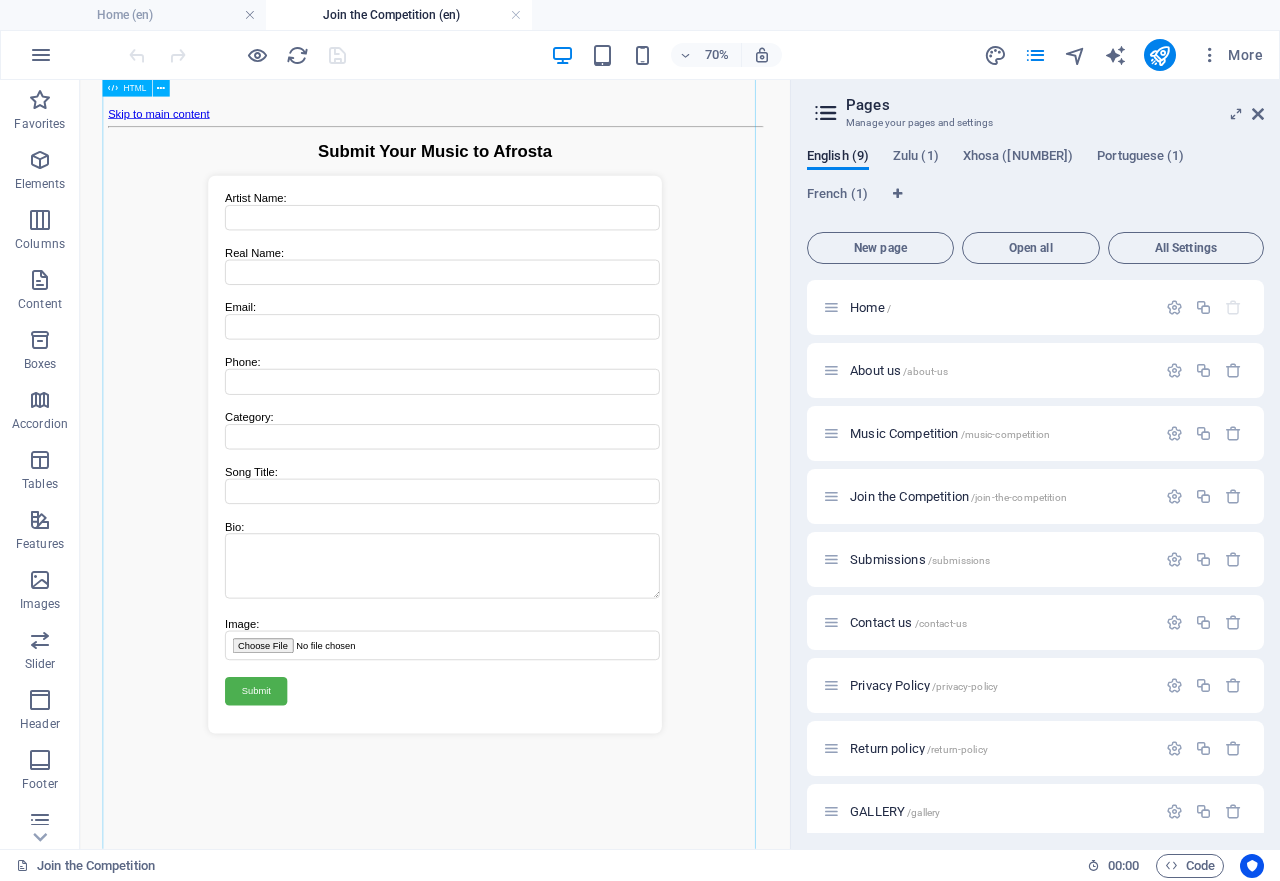 scroll, scrollTop: 0, scrollLeft: 0, axis: both 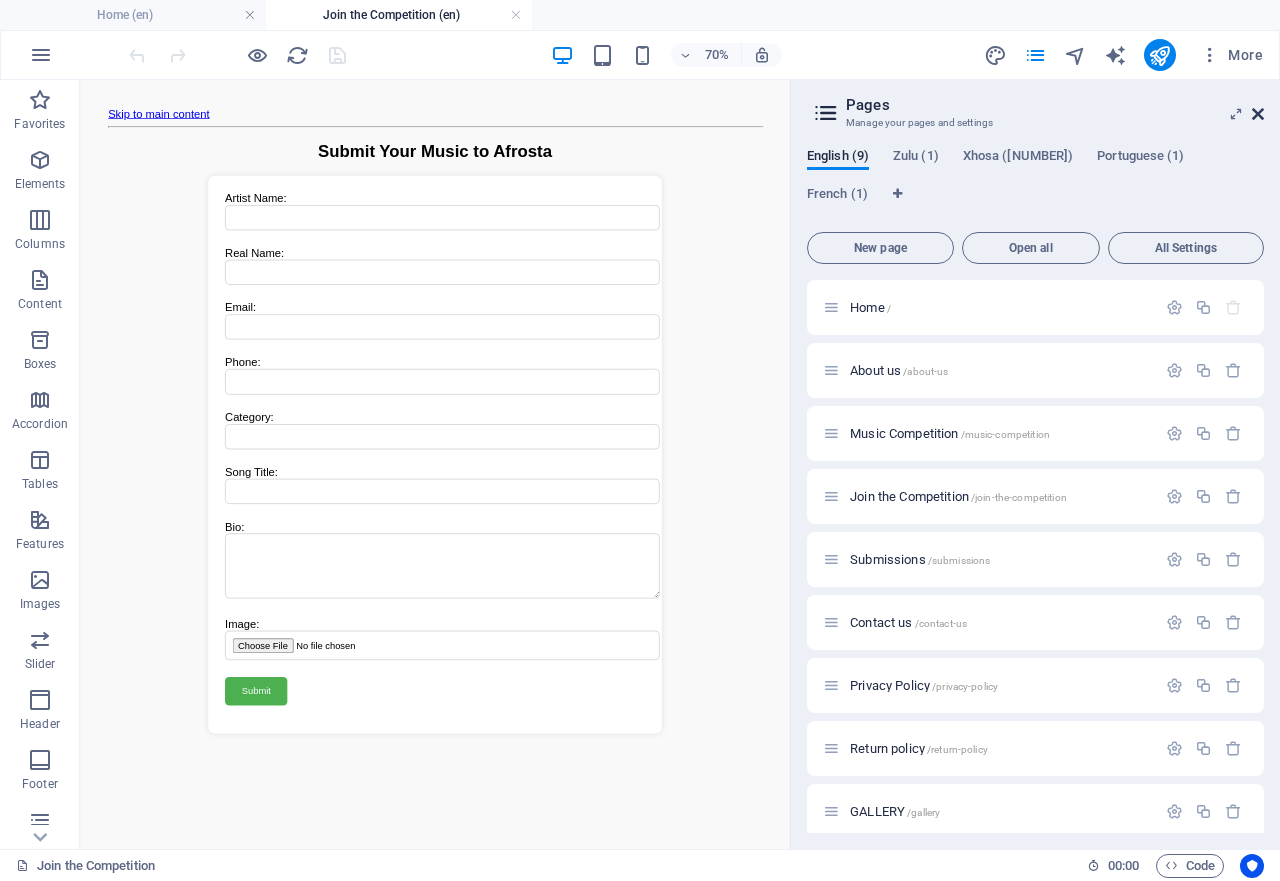 click at bounding box center (1258, 114) 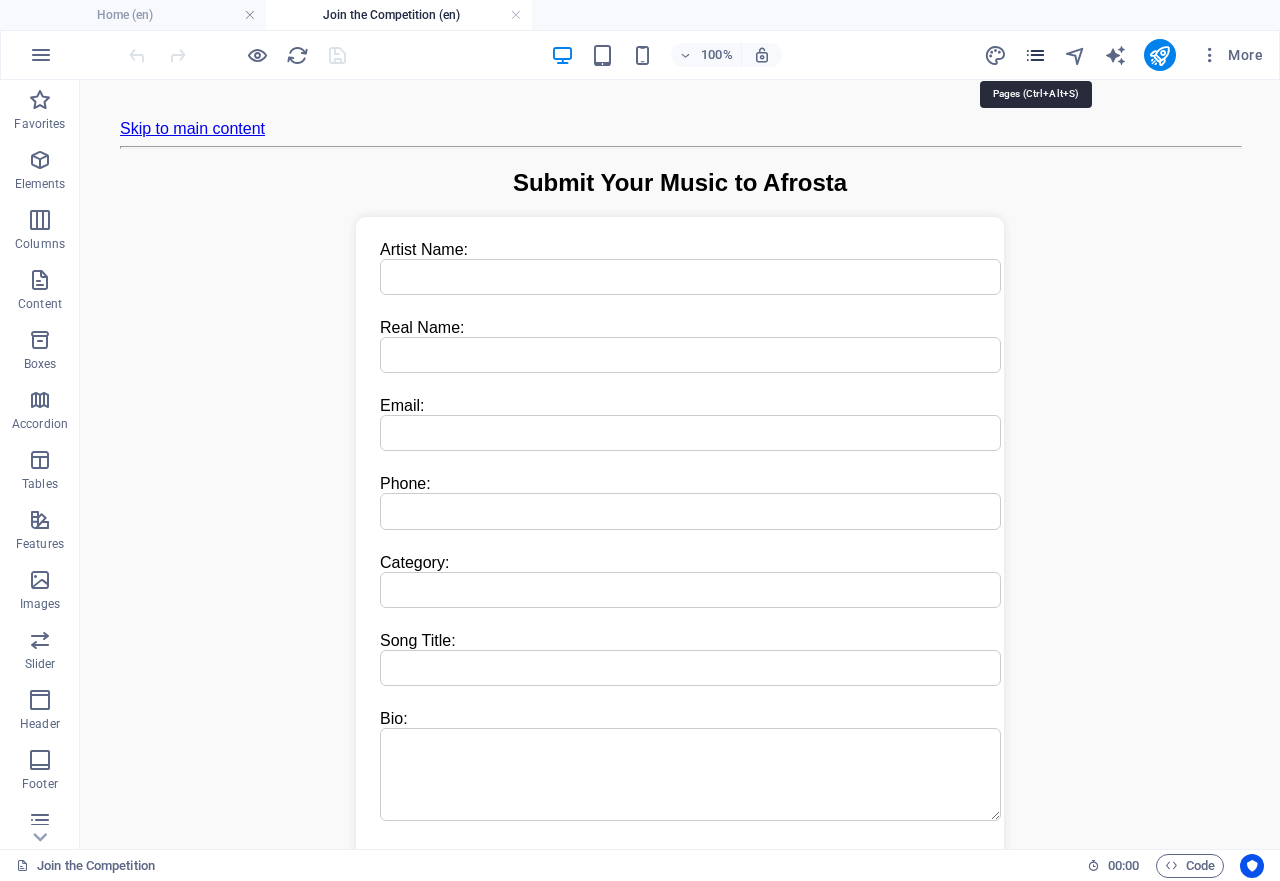 click at bounding box center (1035, 55) 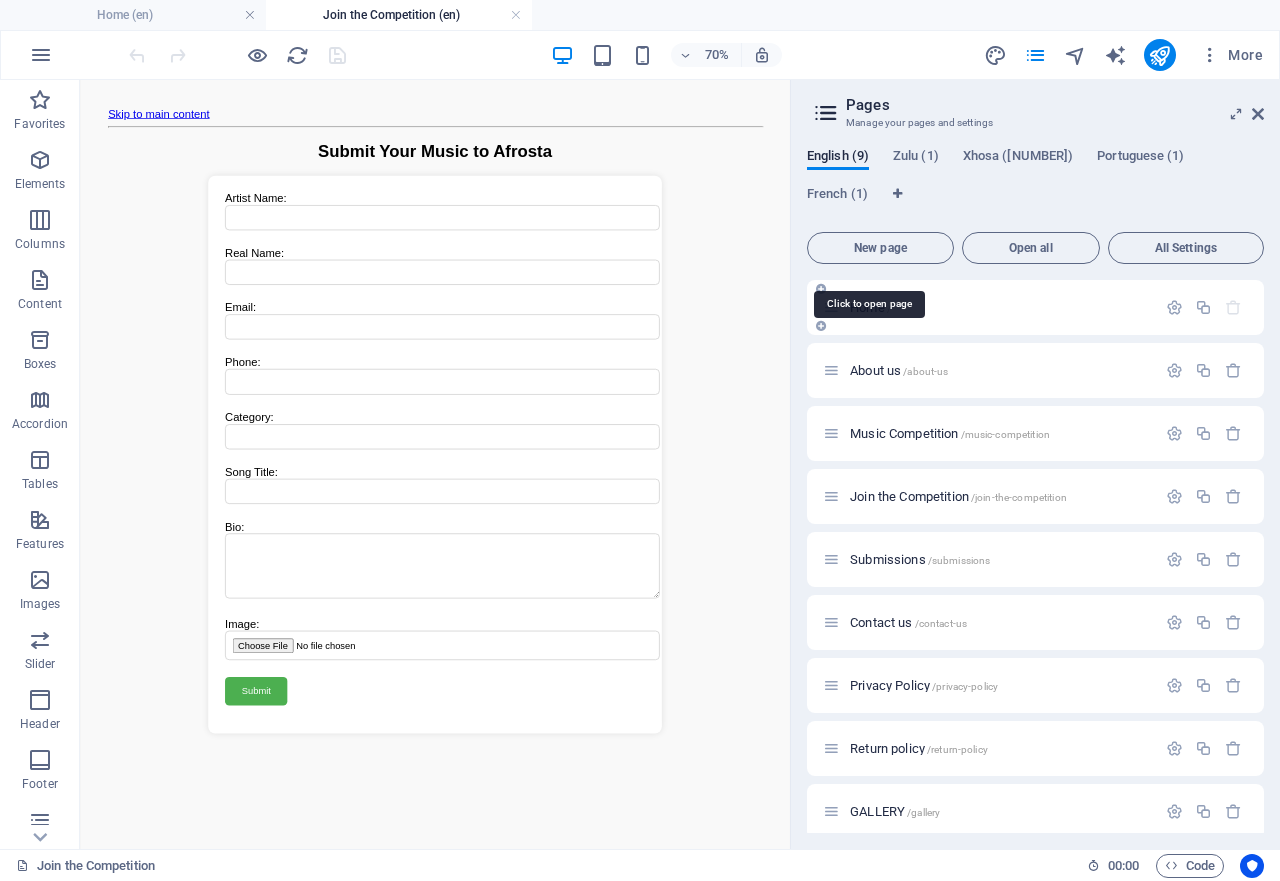 click on "Home /" at bounding box center [870, 307] 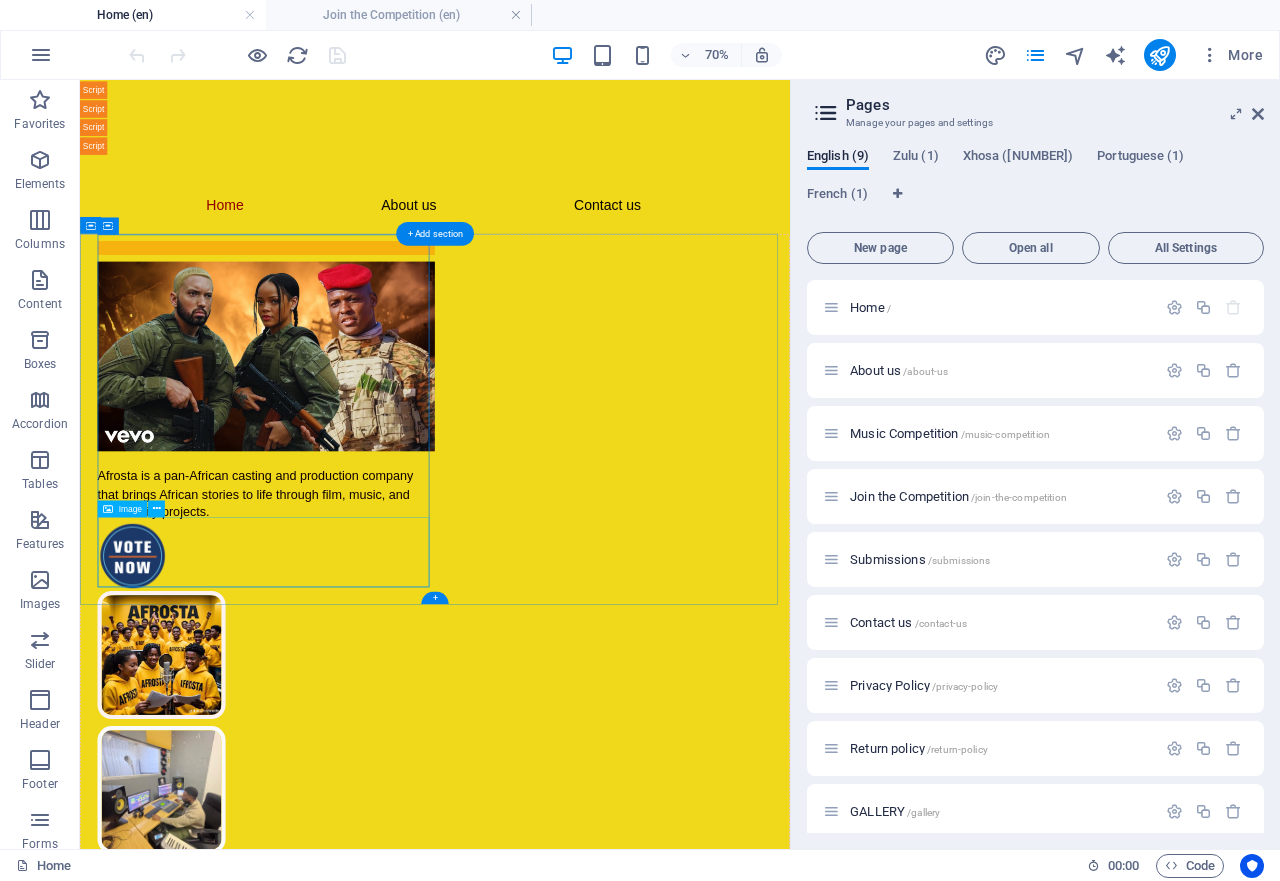 click at bounding box center [346, 760] 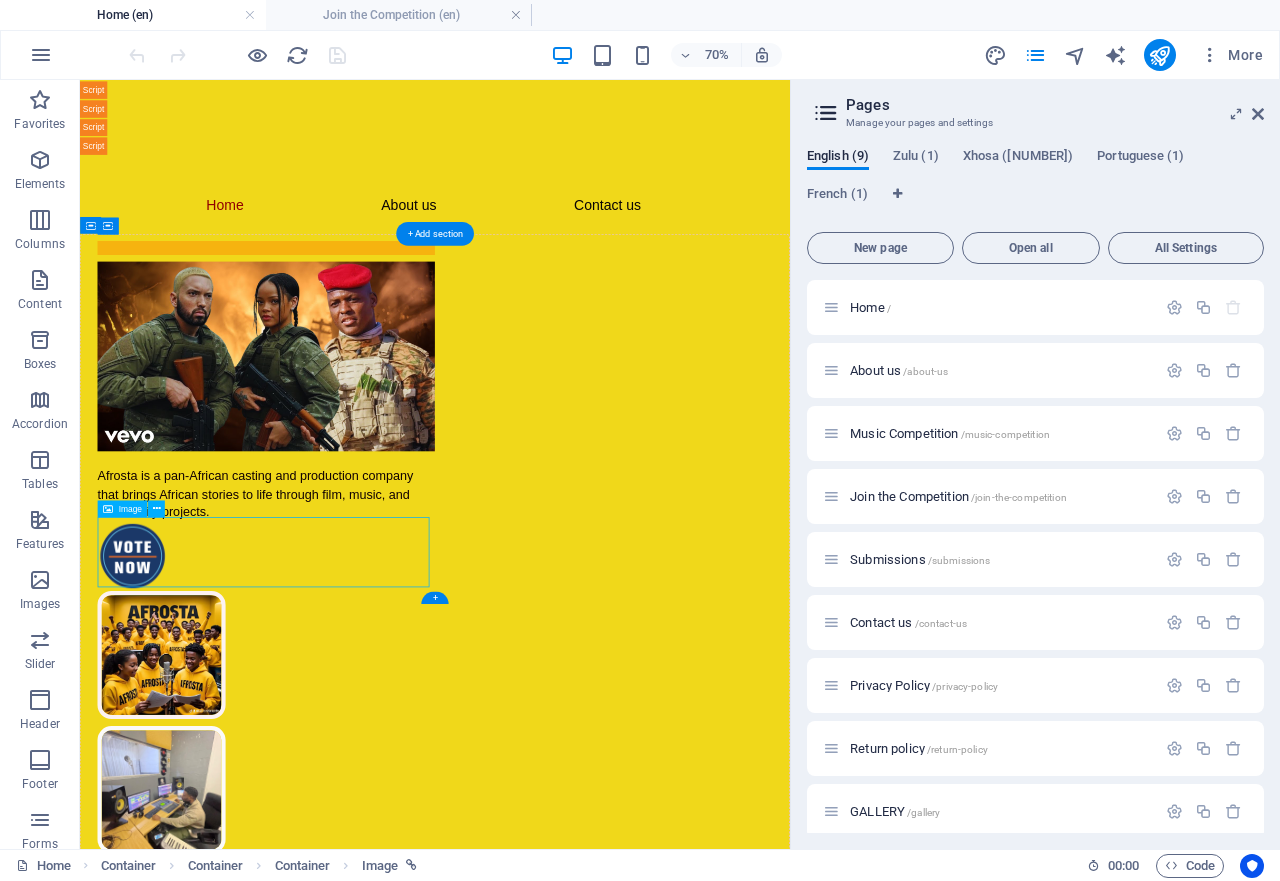 click at bounding box center (346, 760) 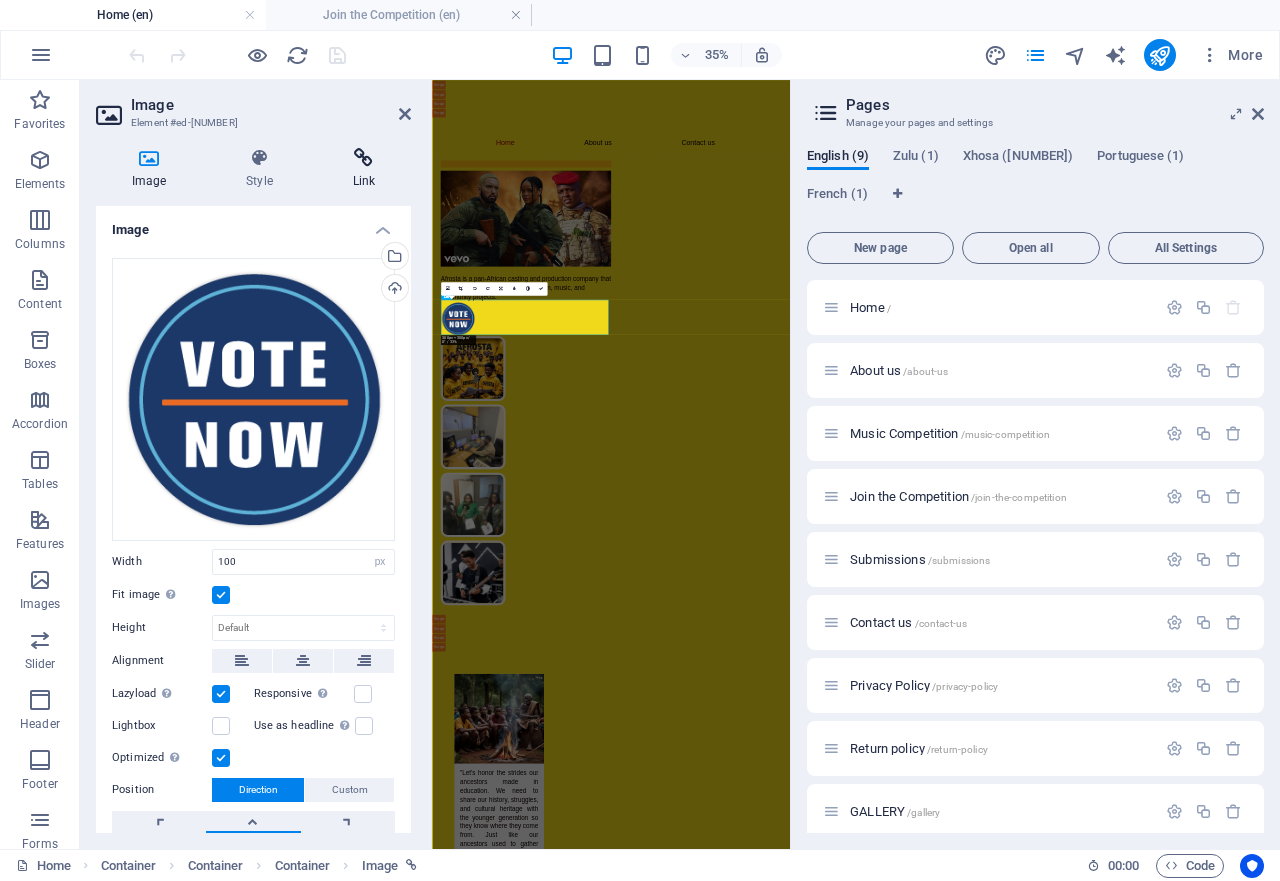 click at bounding box center [364, 158] 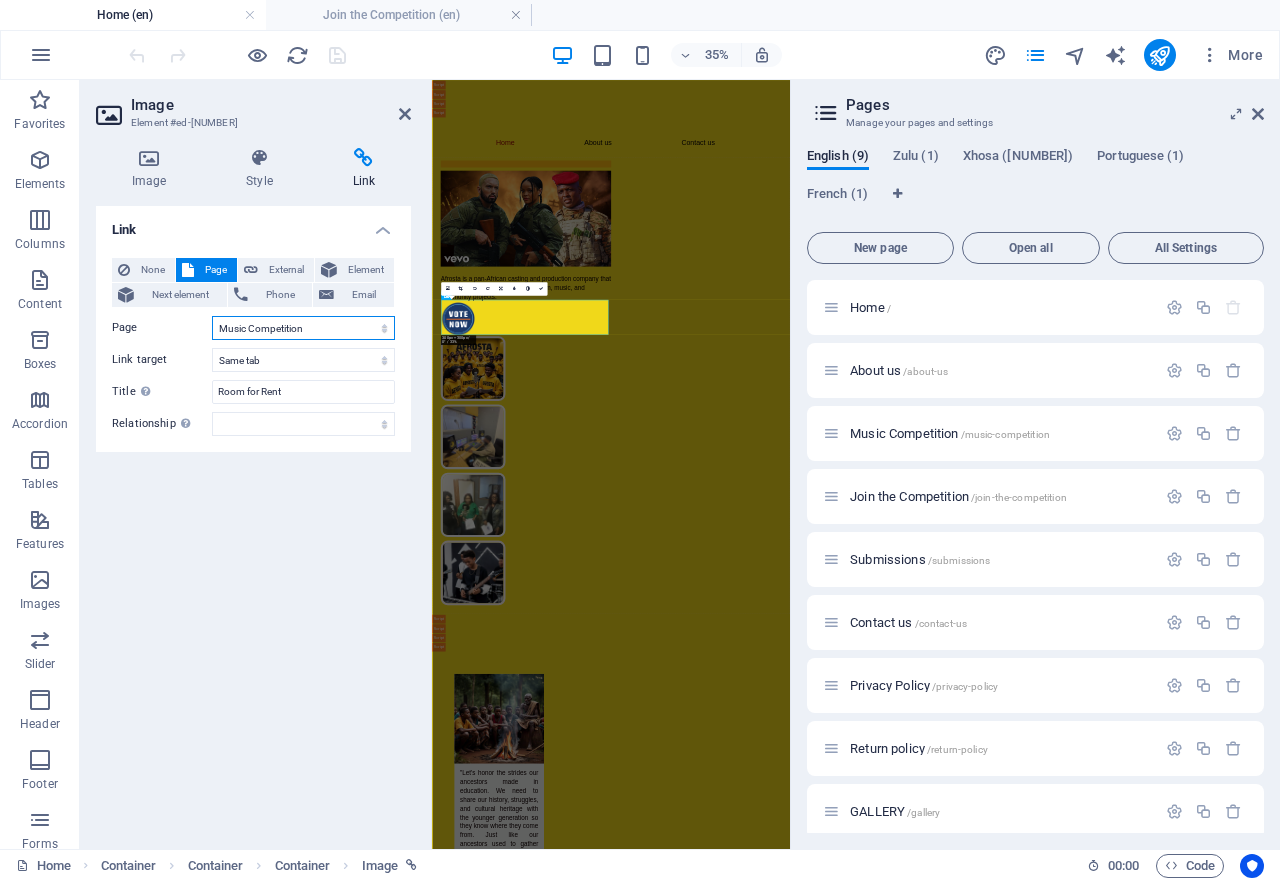 click on "Home About us Music Competition  Join the Competition Submissions  Contact us Privacy Policy Return policy GALLERY Home Home Home Home" at bounding box center (303, 328) 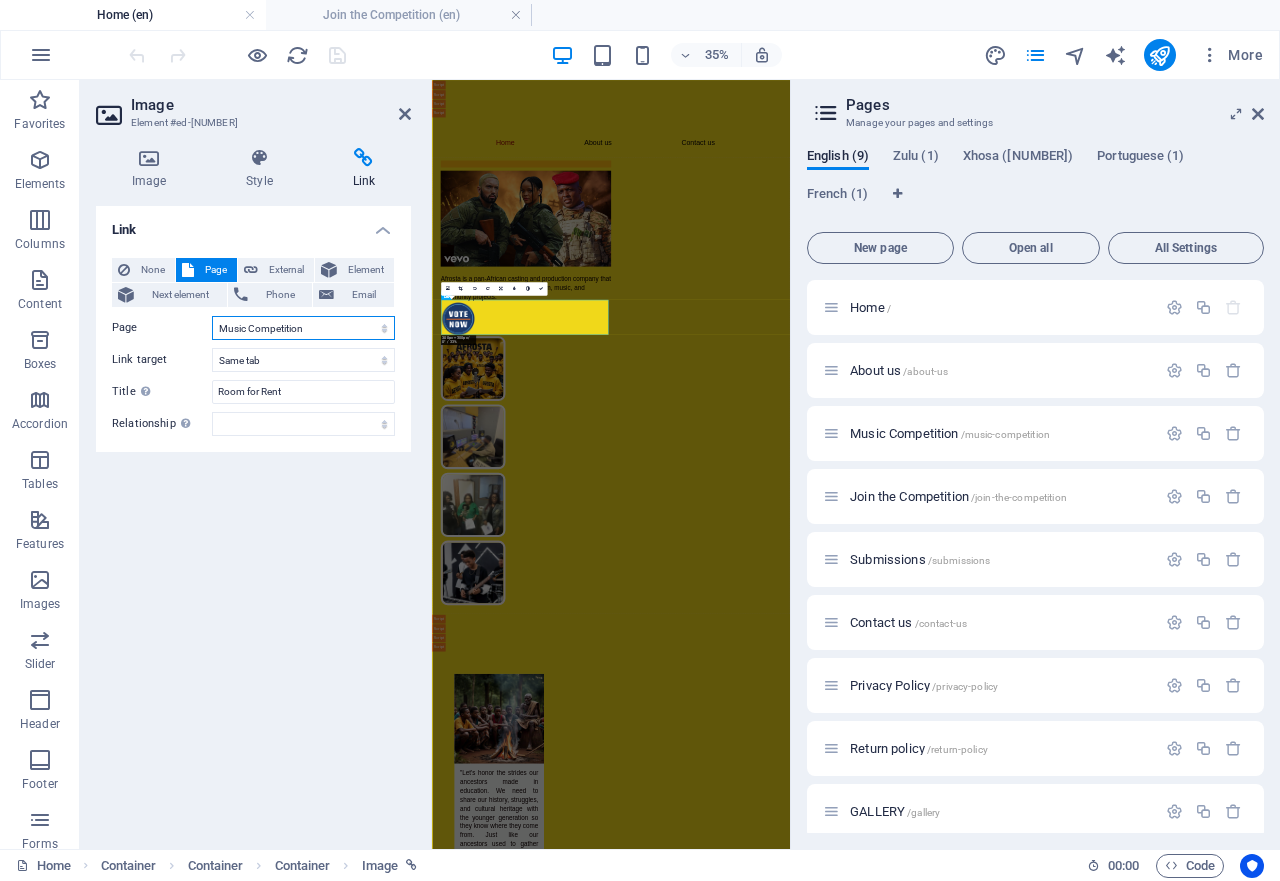 select on "3" 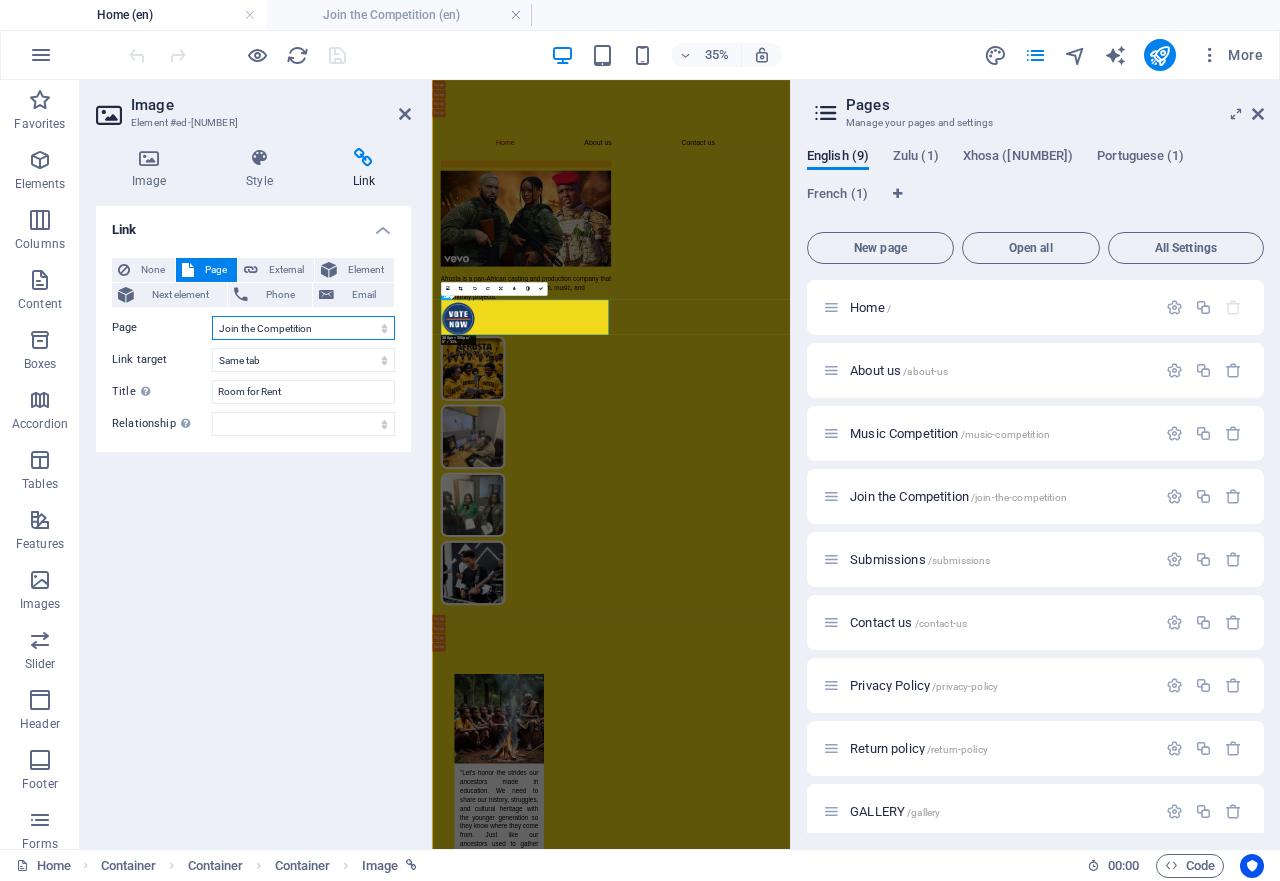 click on "Home About us Music Competition  Join the Competition Submissions  Contact us Privacy Policy Return policy GALLERY Home Home Home Home" at bounding box center (303, 328) 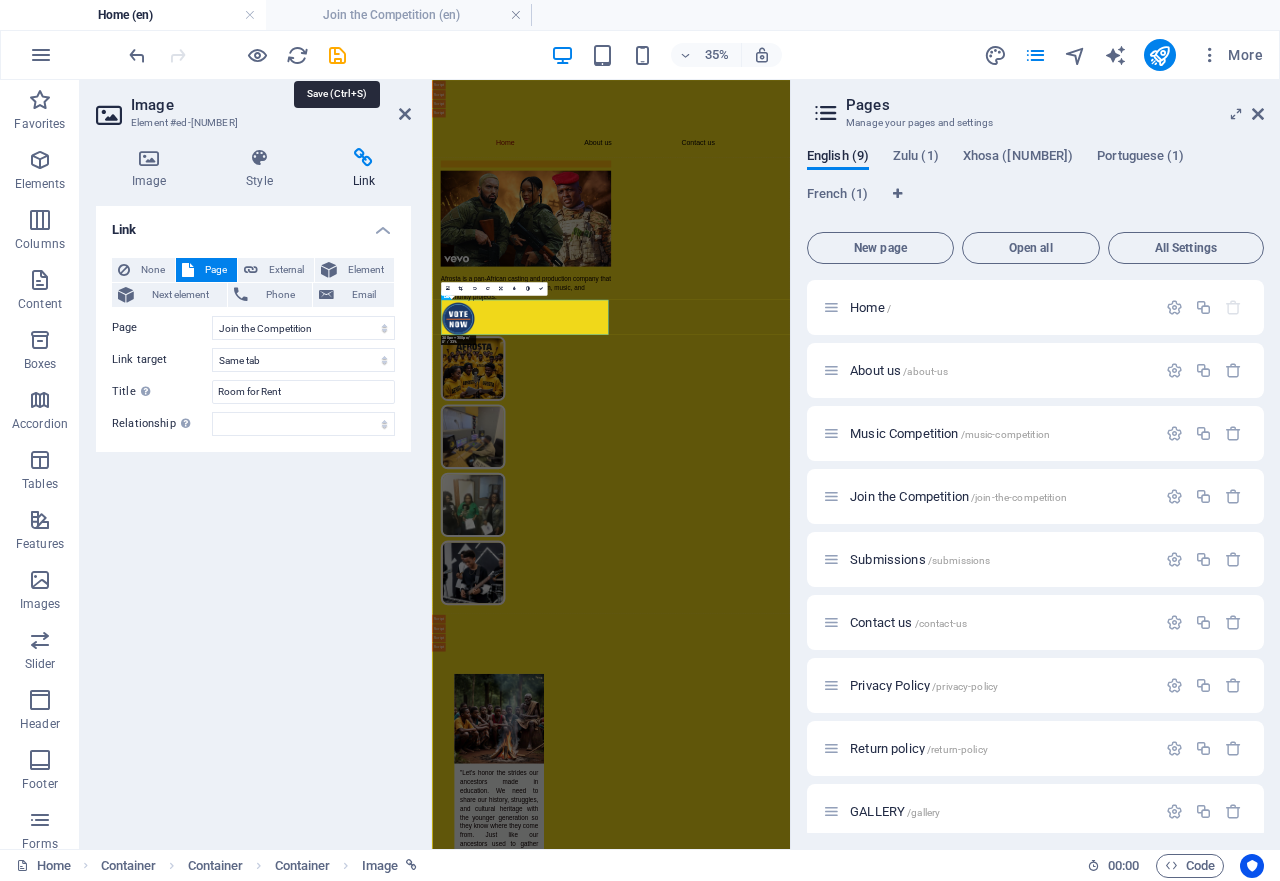 click at bounding box center (337, 55) 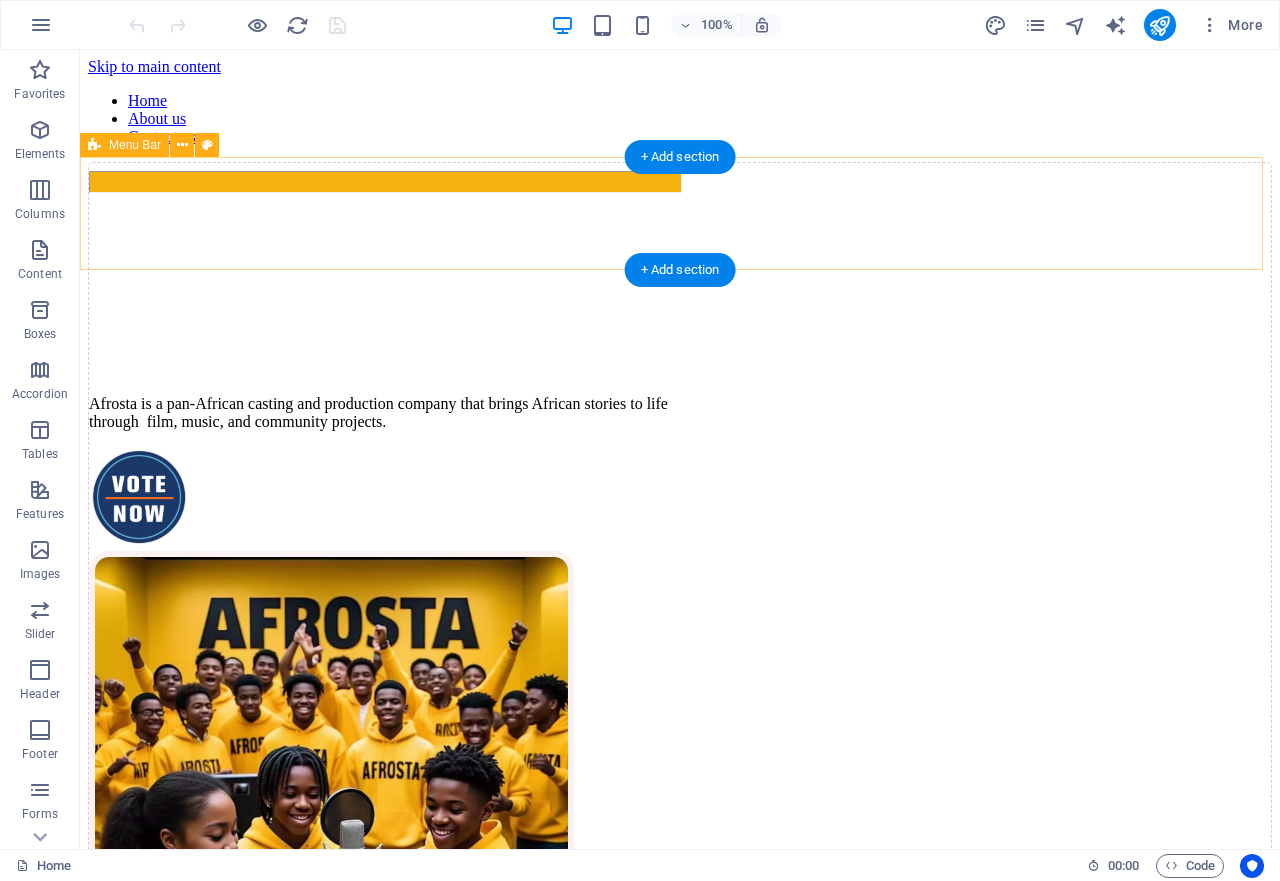 scroll, scrollTop: 0, scrollLeft: 0, axis: both 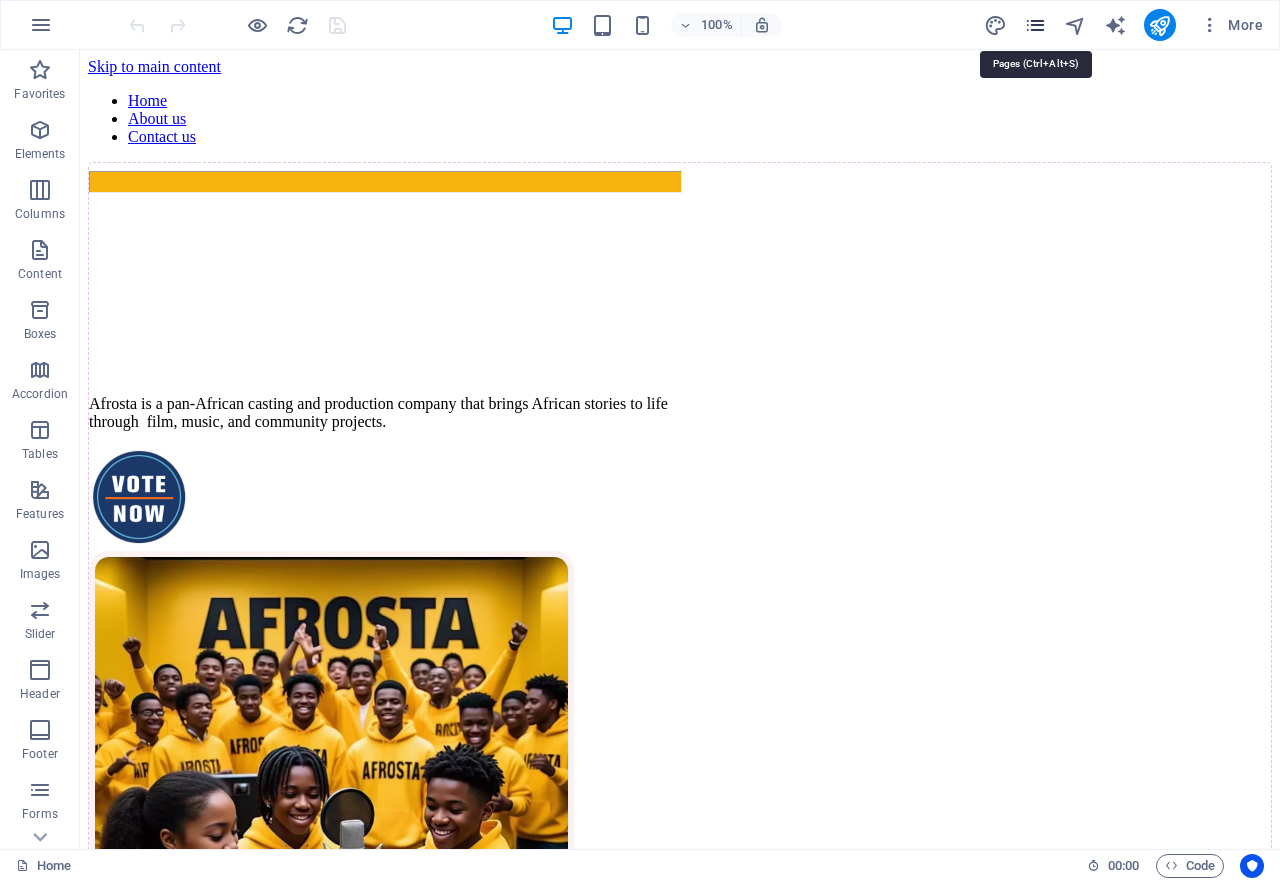 click at bounding box center (1035, 25) 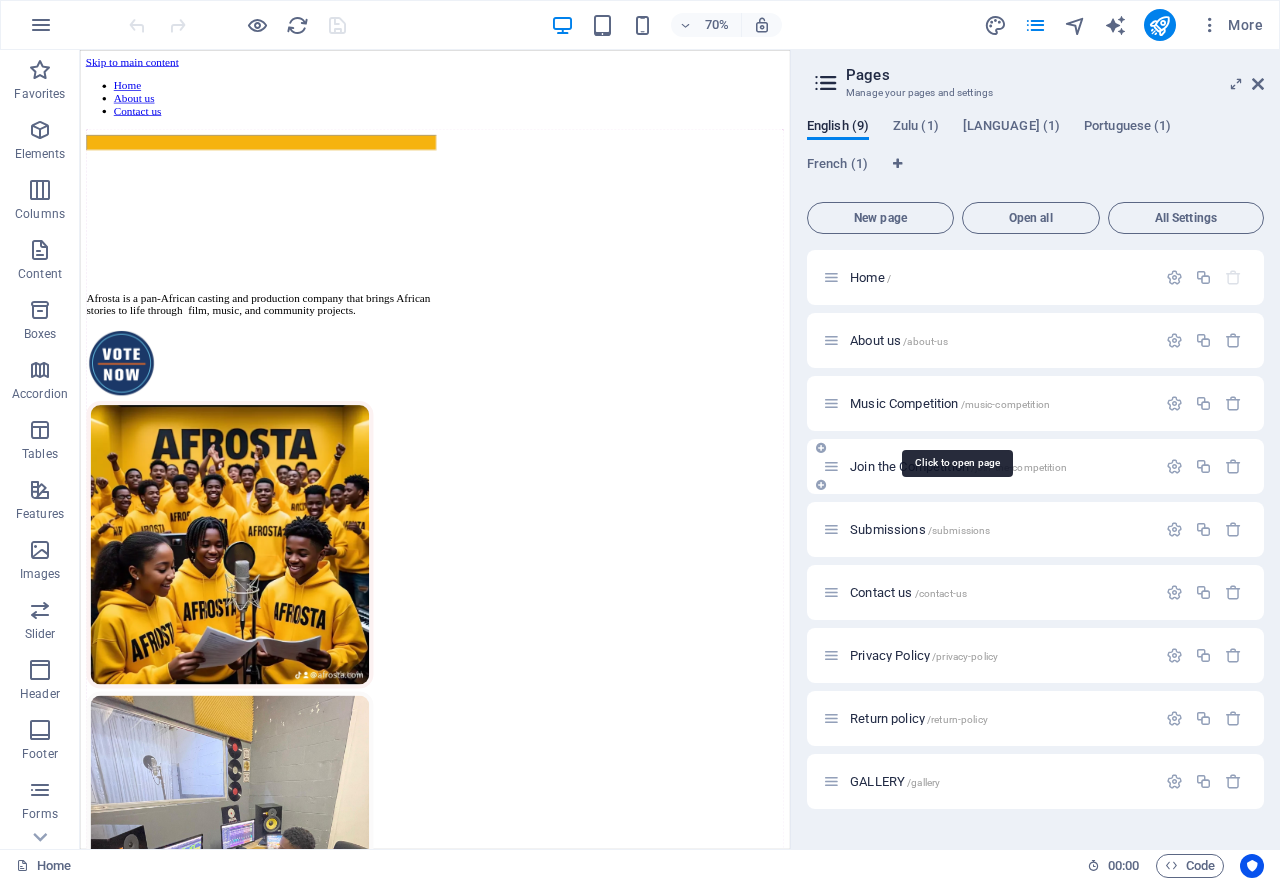 click on "Join the Competition /join-the-competition" at bounding box center [958, 466] 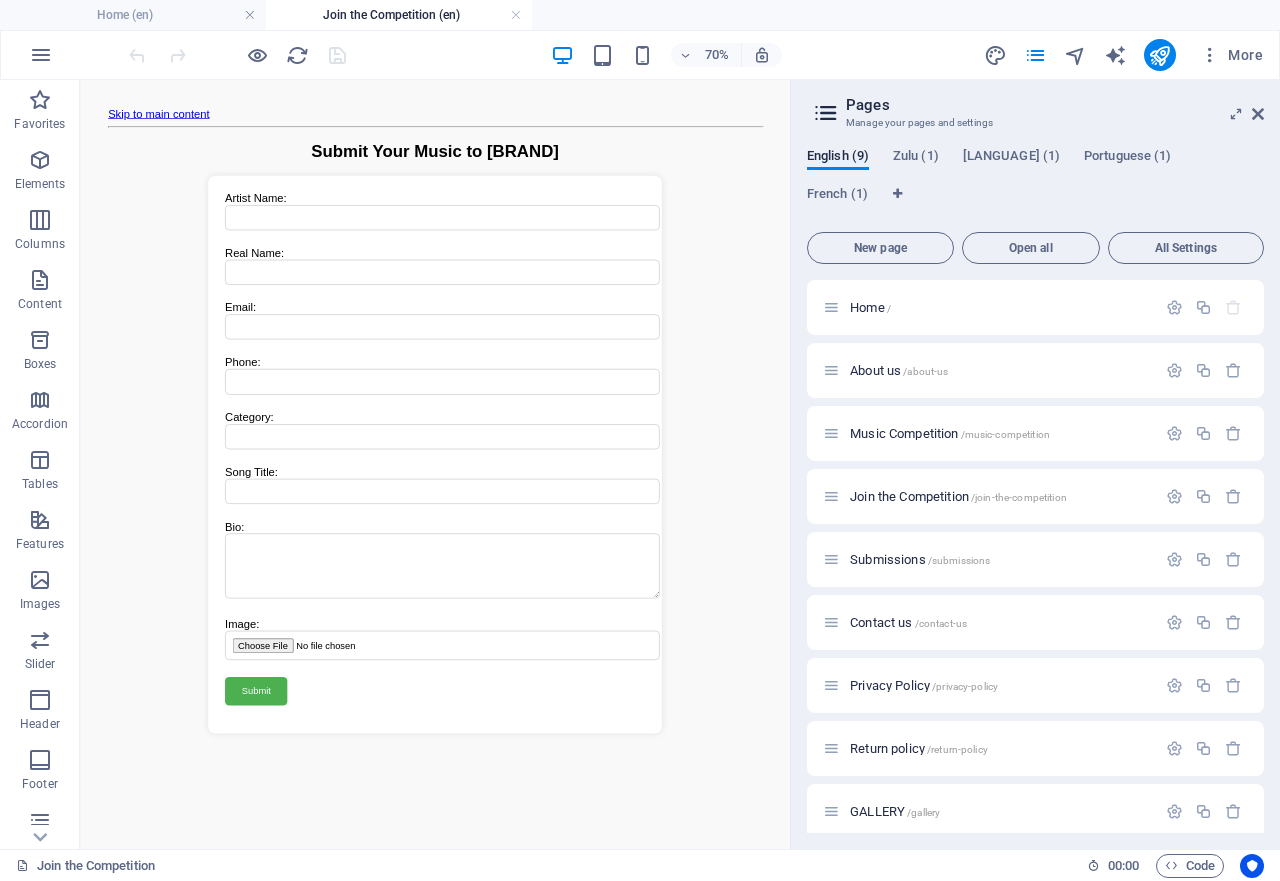 scroll, scrollTop: 0, scrollLeft: 0, axis: both 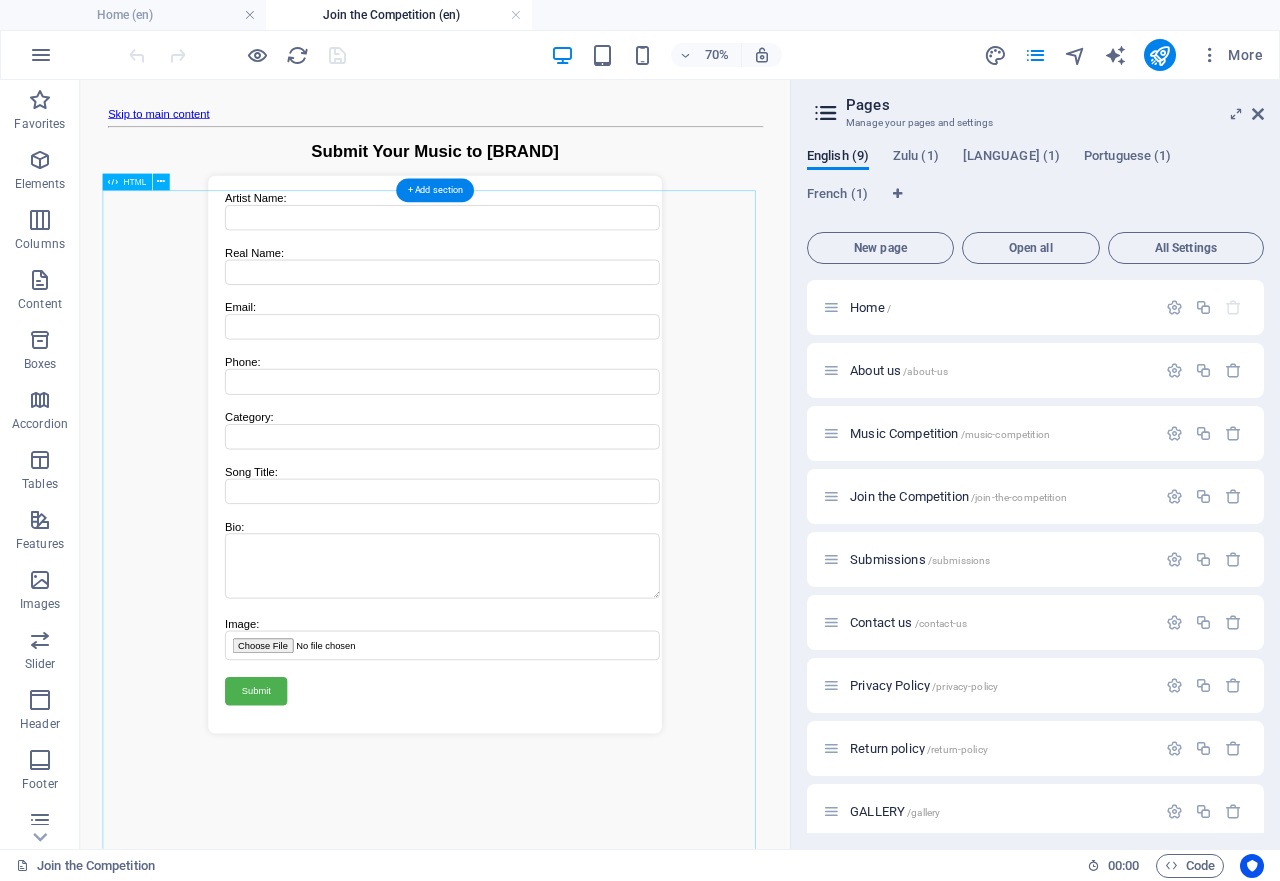 click on "Afrosta Music Submission
Submit Your Music to Afrosta
Artist Name:
Real Name:
Email:
Phone:
Category:
Song Title:
Bio:
Image:
Submit" at bounding box center [587, 591] 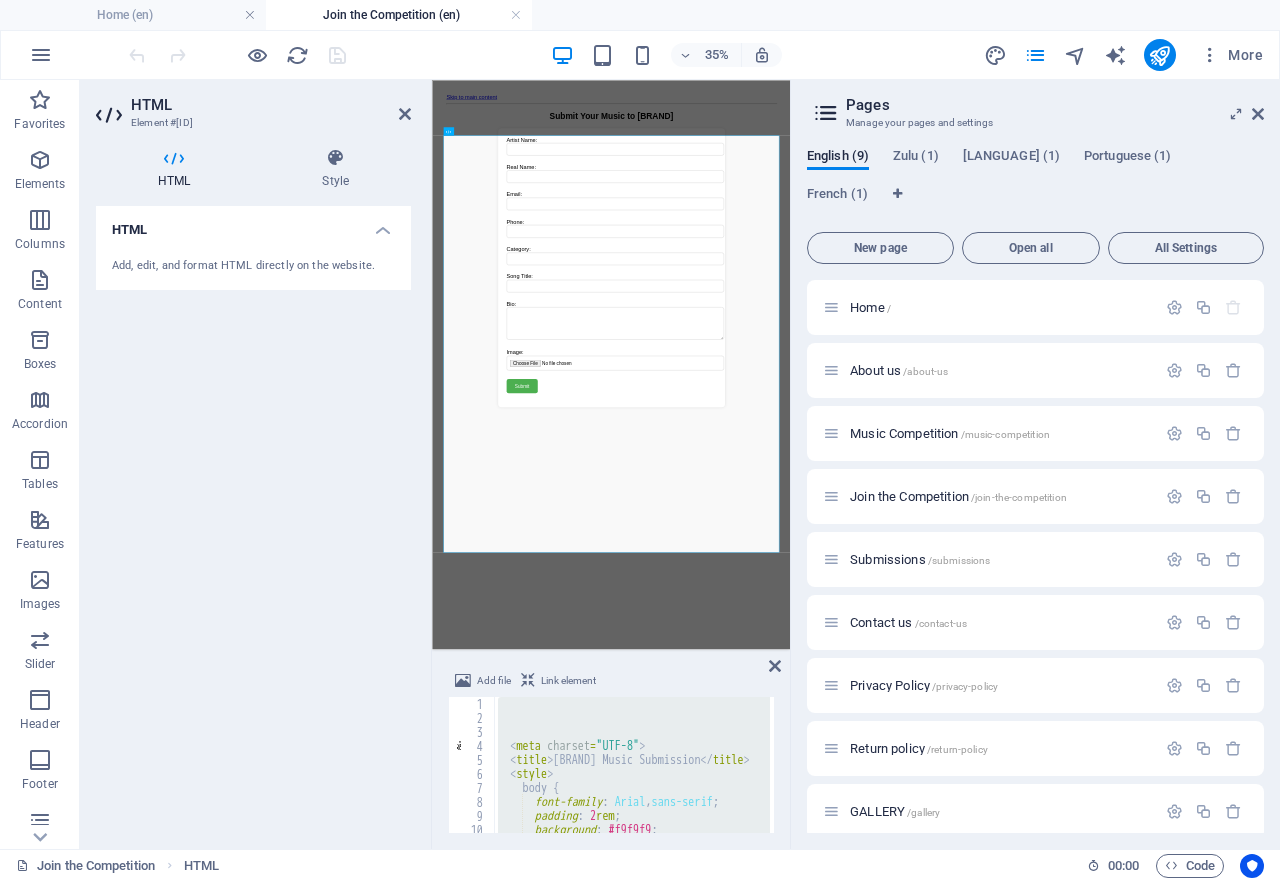 type 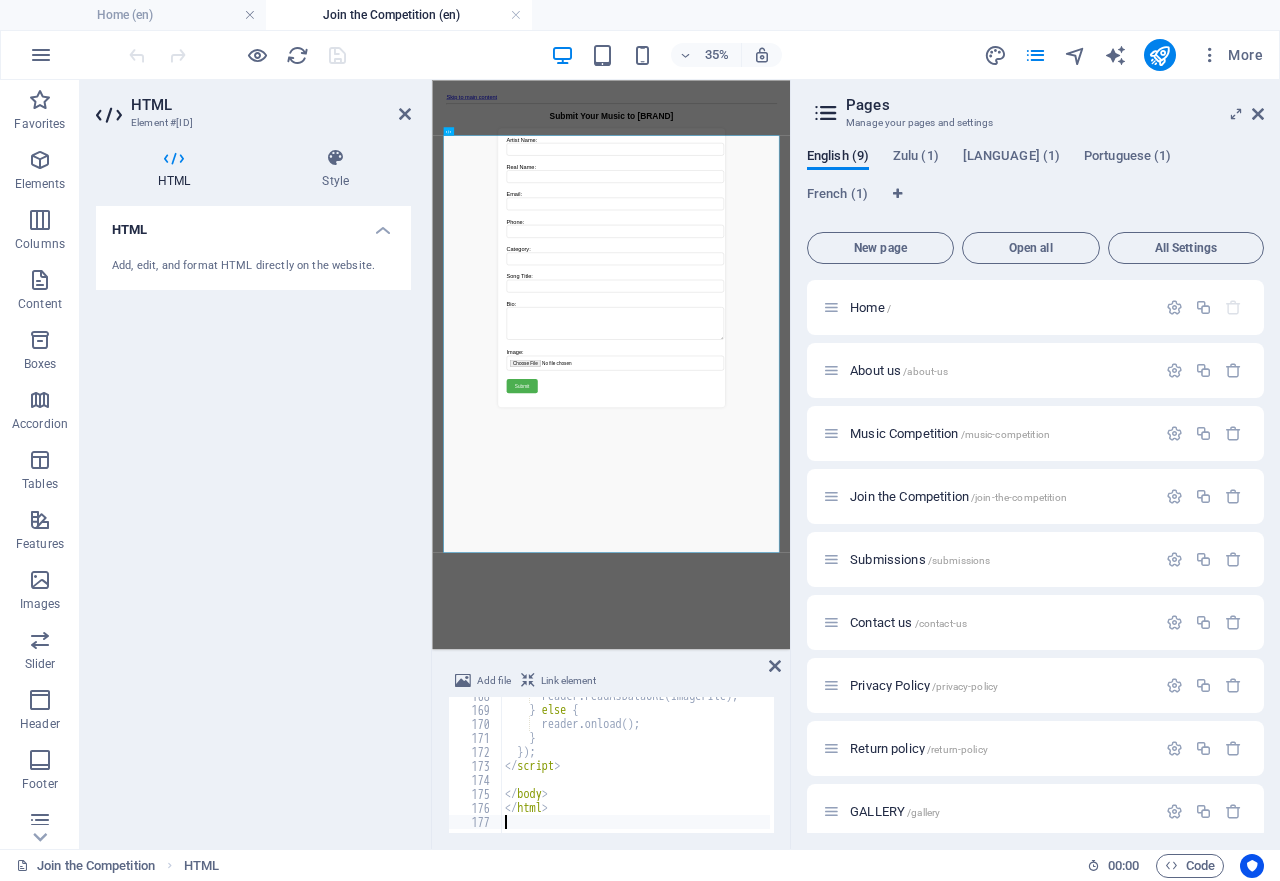 click on "35% More" at bounding box center [698, 55] 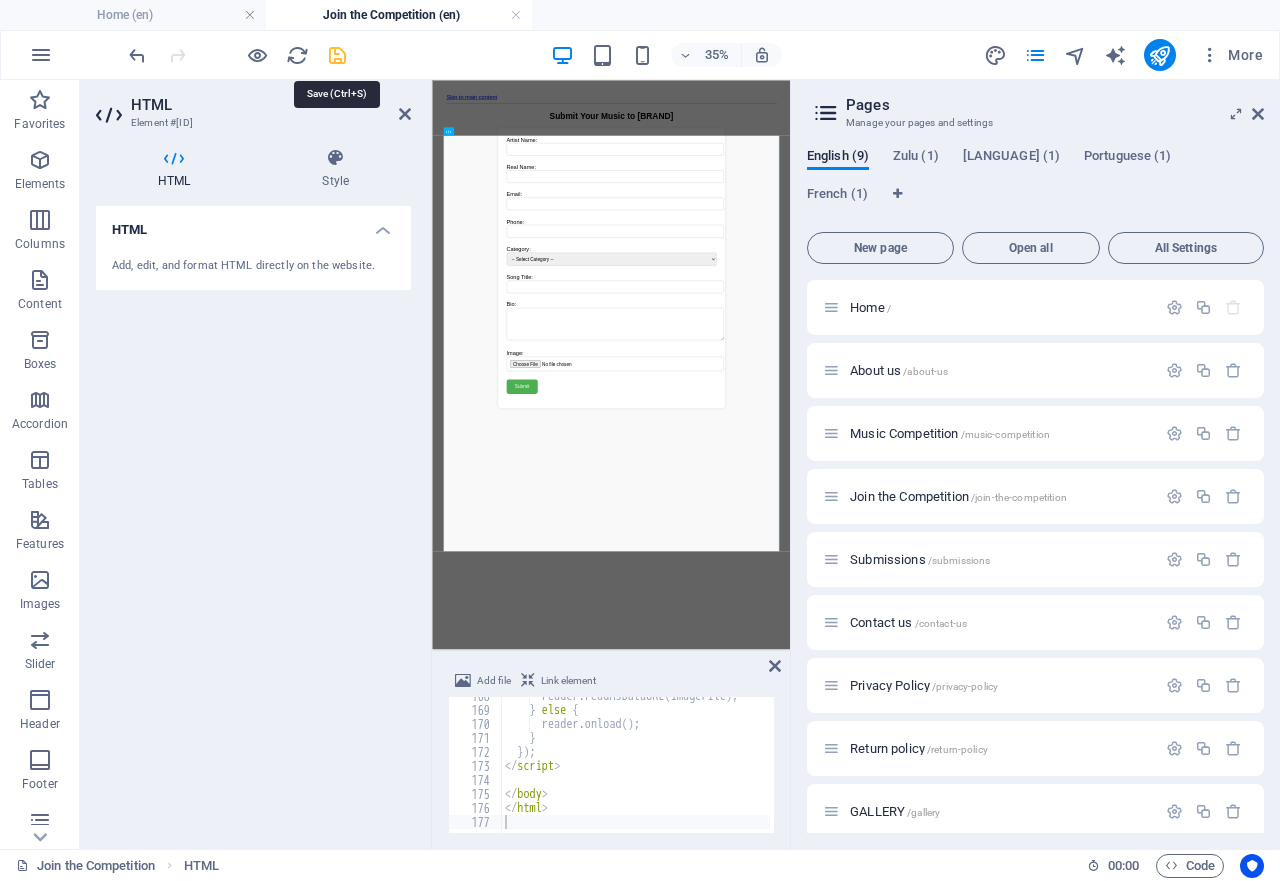 click at bounding box center [337, 55] 